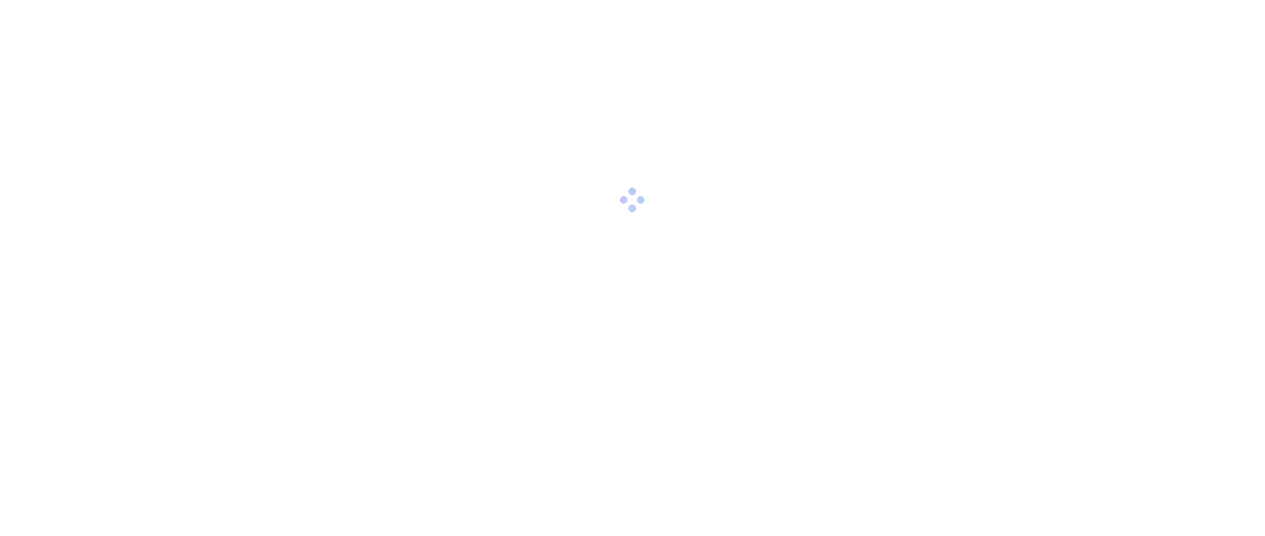 scroll, scrollTop: 0, scrollLeft: 0, axis: both 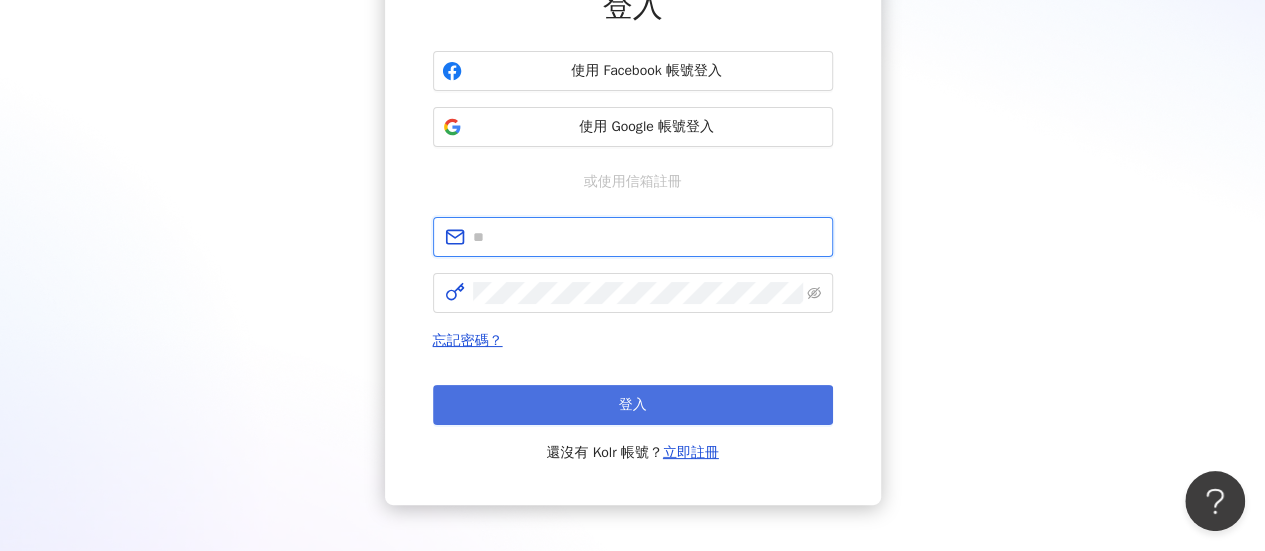type on "**********" 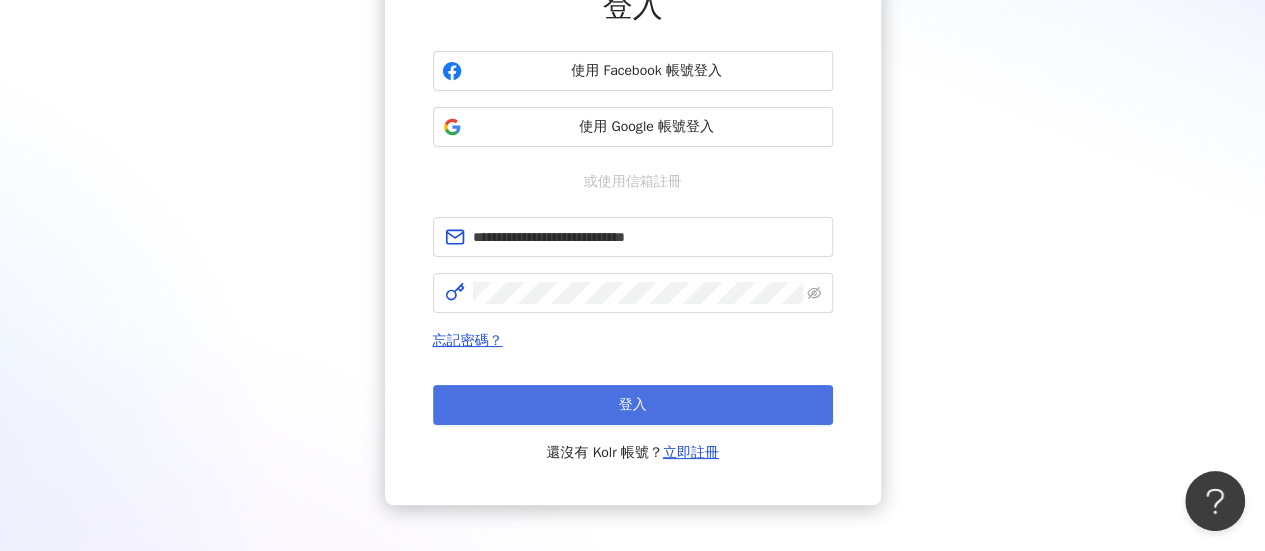 click on "登入" at bounding box center [633, 405] 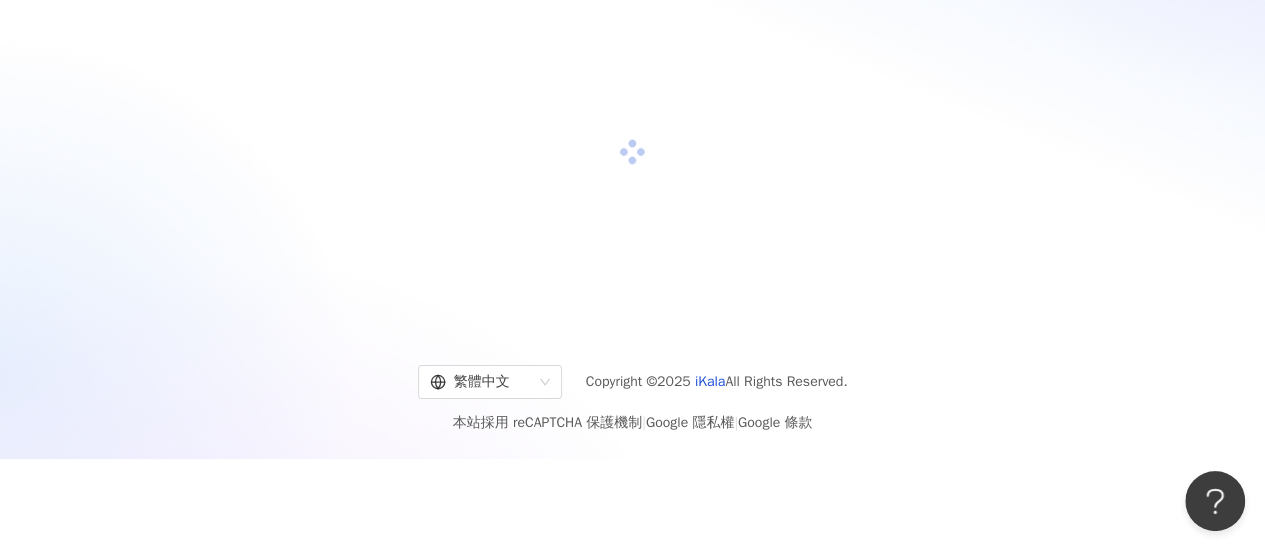 scroll, scrollTop: 200, scrollLeft: 0, axis: vertical 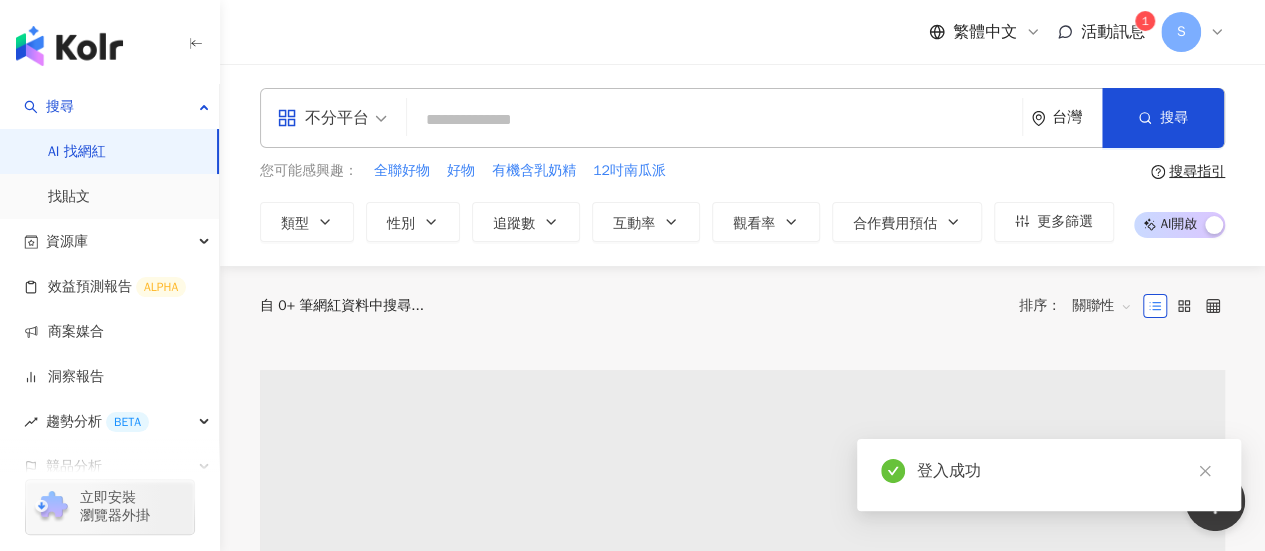 click on "活動訊息" at bounding box center (1113, 32) 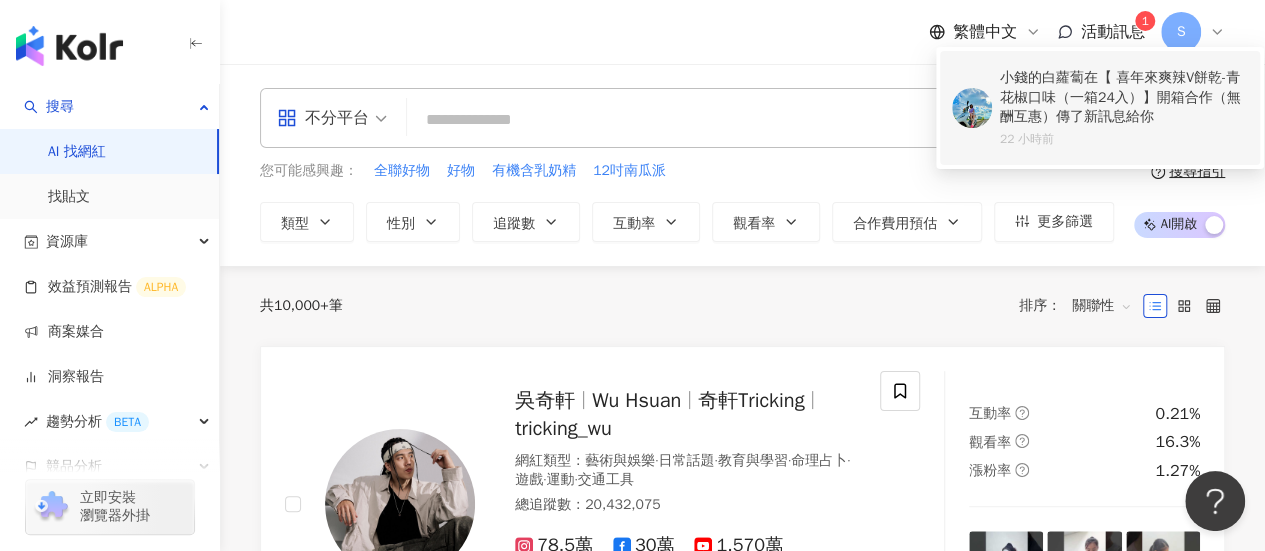 click on "小錢的白蘿蔔" at bounding box center [1042, 77] 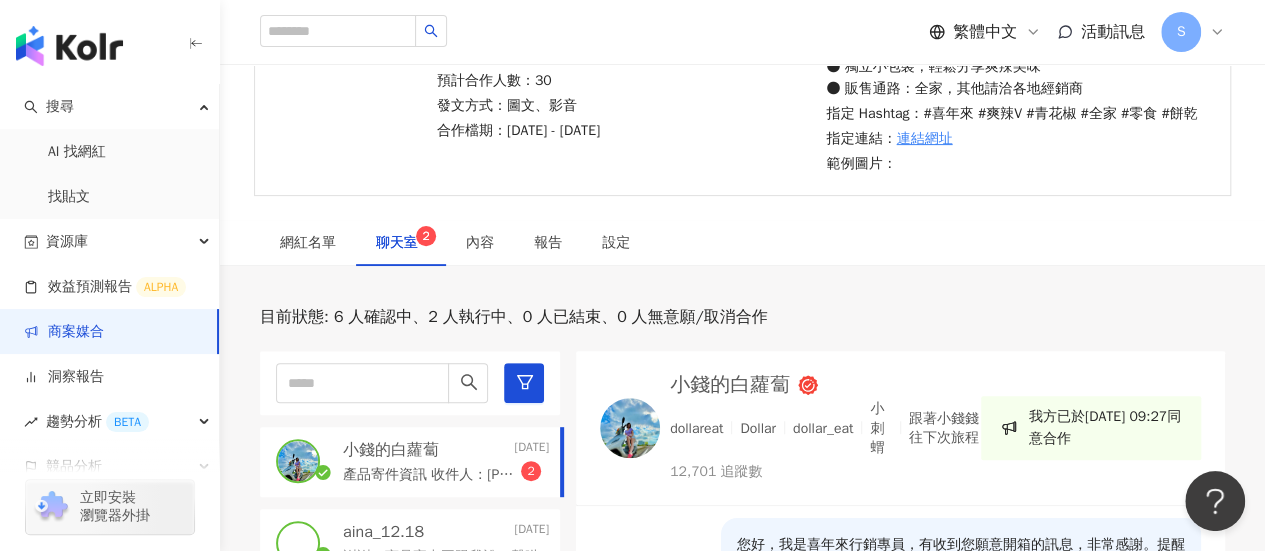 scroll, scrollTop: 448, scrollLeft: 0, axis: vertical 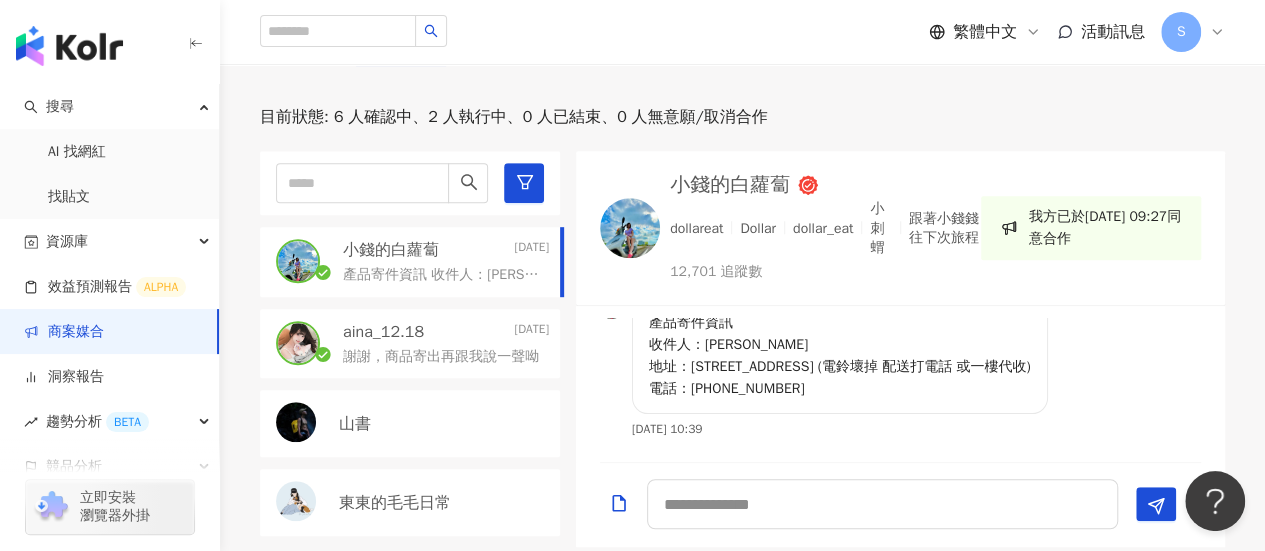 click on "謝謝，商品寄出再跟我說一聲呦" at bounding box center (446, 355) 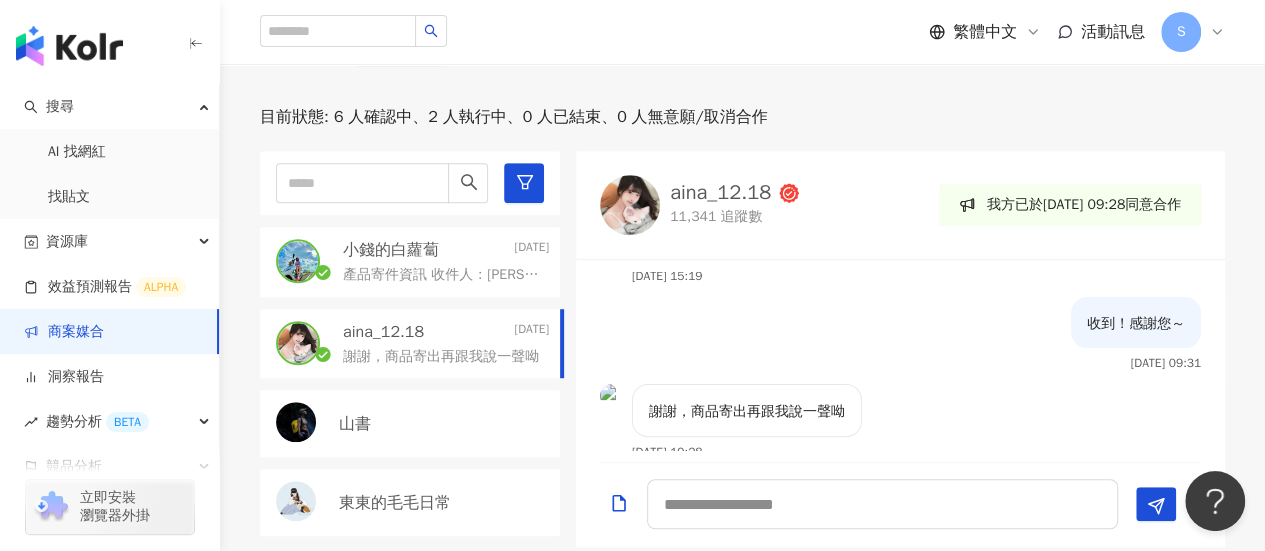 scroll, scrollTop: 370, scrollLeft: 0, axis: vertical 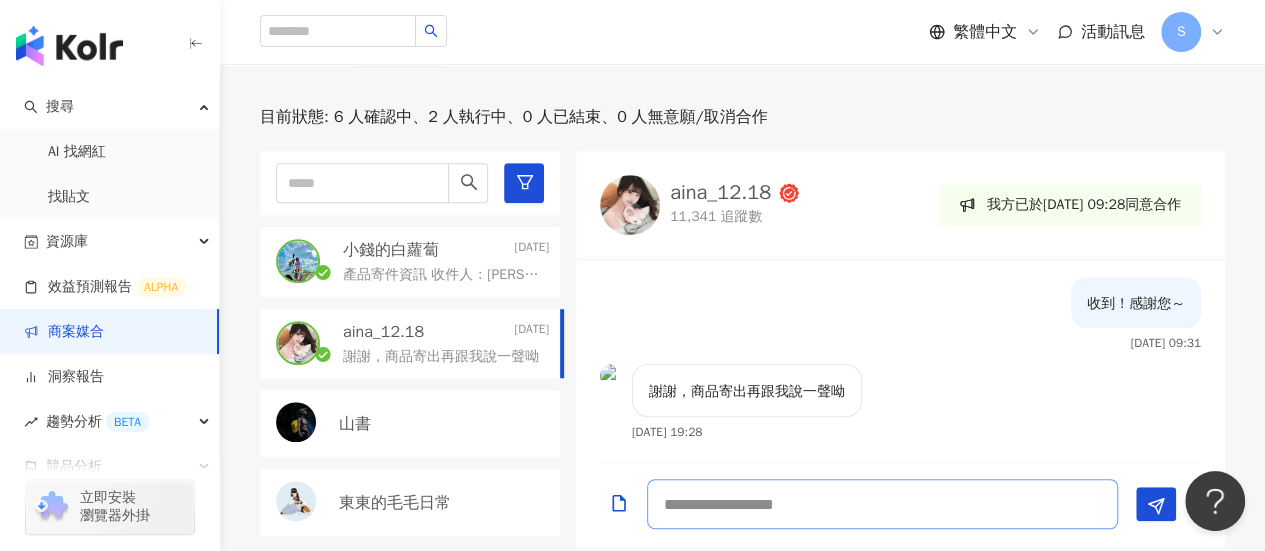 click at bounding box center (882, 504) 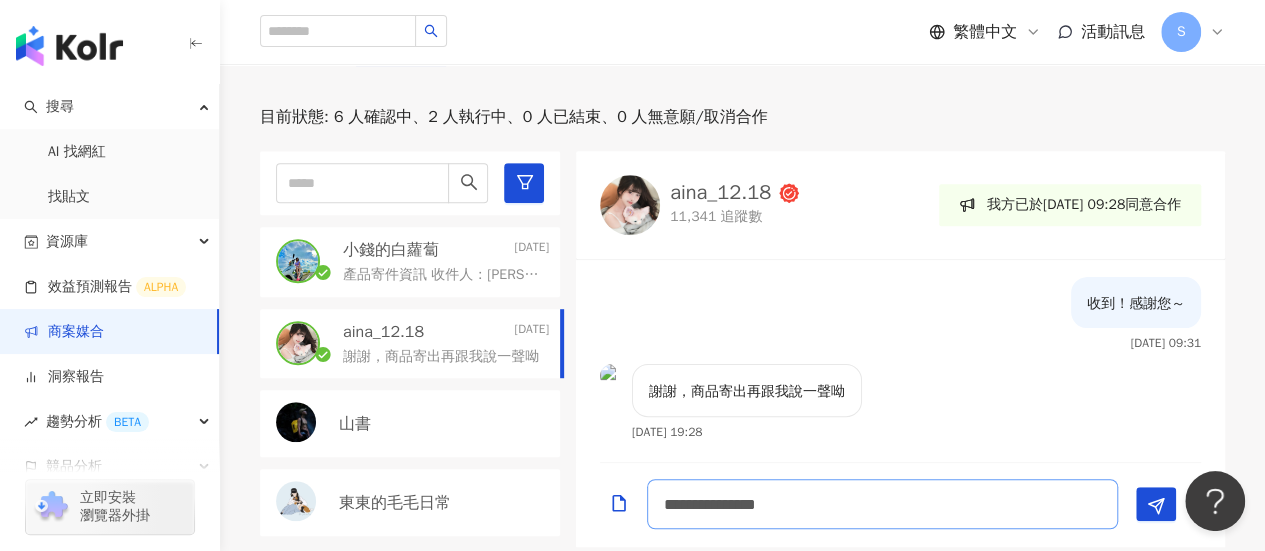 type on "**********" 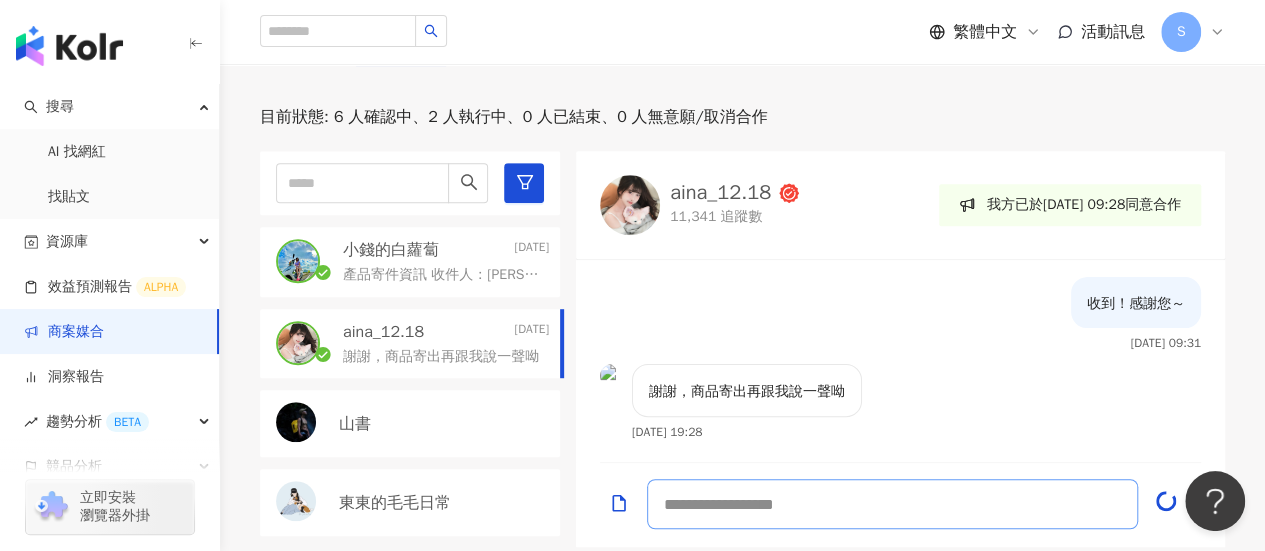 scroll, scrollTop: 457, scrollLeft: 0, axis: vertical 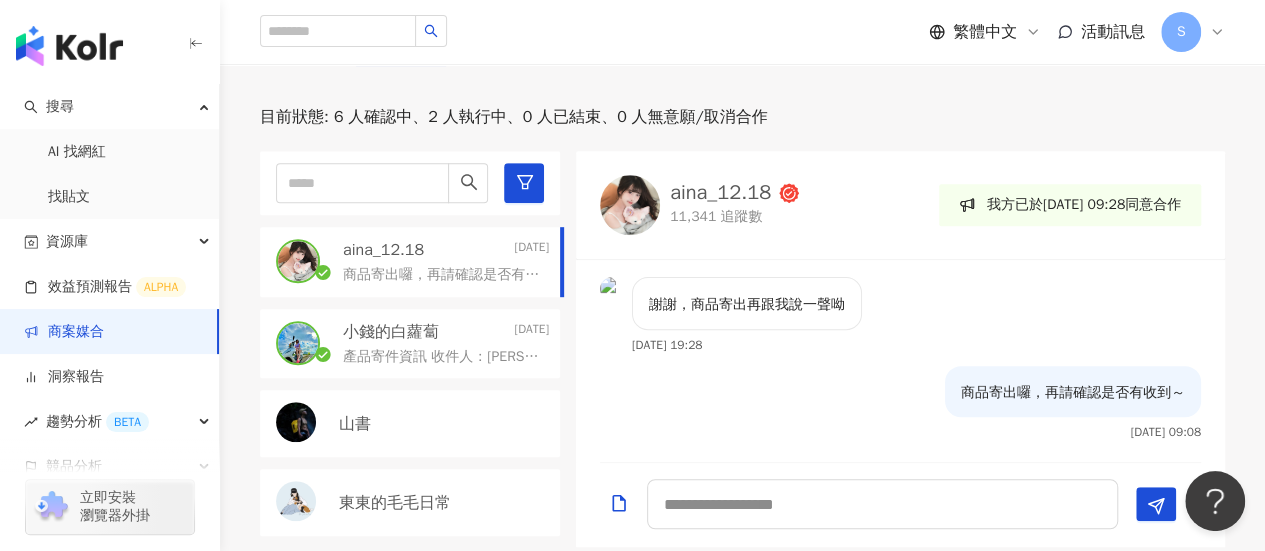 click on "產品寄件資訊
收件人：陳姵華
地址：新北市蘆洲區三民路26巷49弄8號3樓 (電鈴壞掉 配送打電話 或一樓代收)
電話：0918693308" at bounding box center [442, 357] 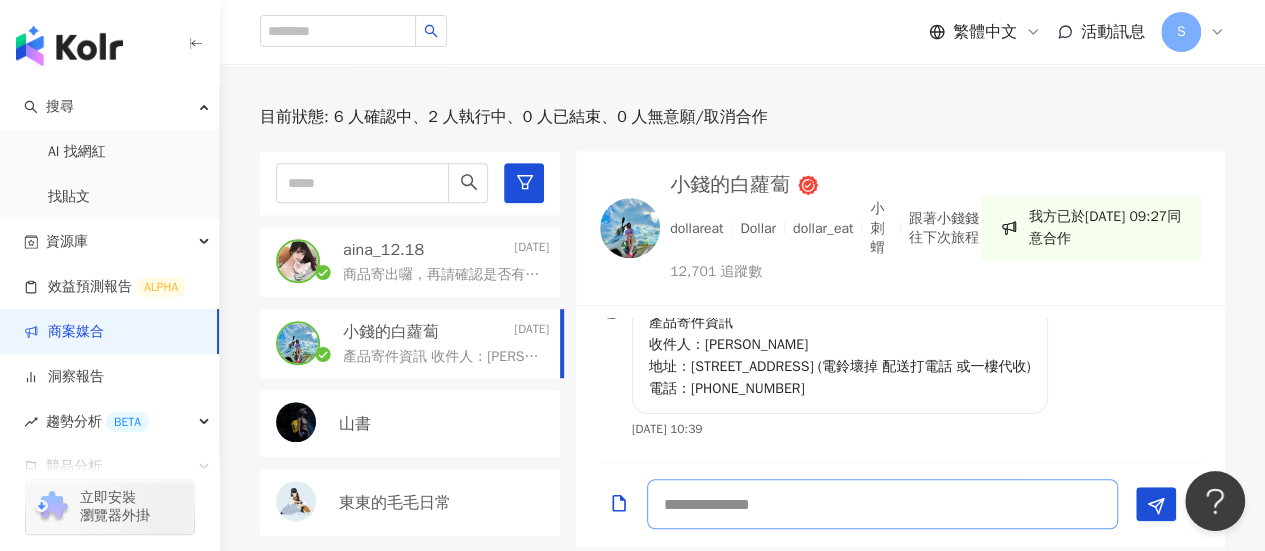 click at bounding box center (882, 504) 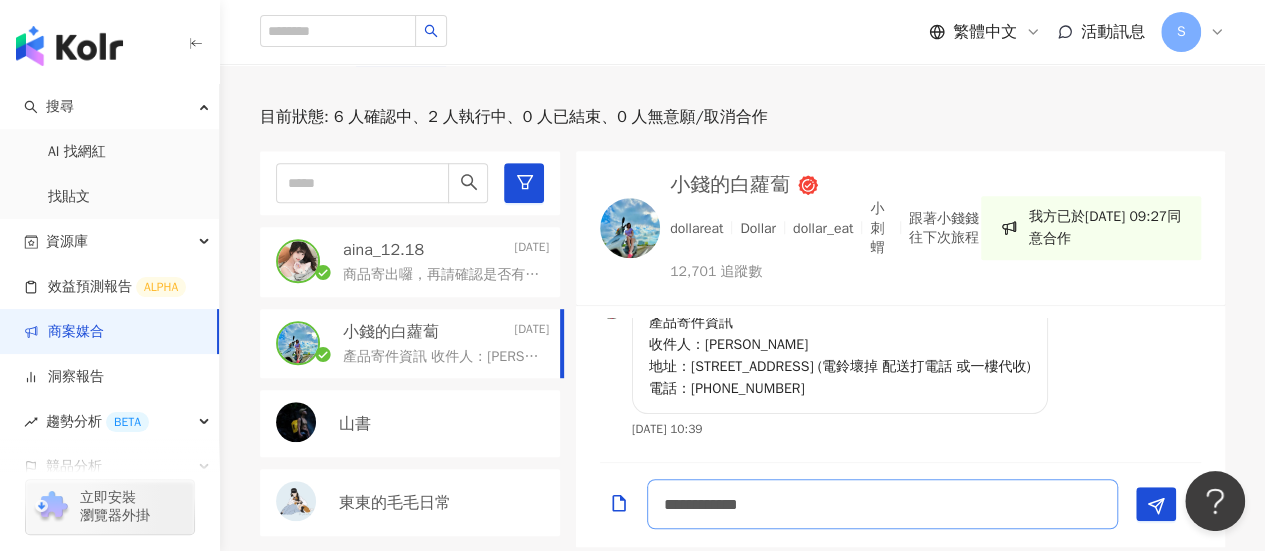 type on "**********" 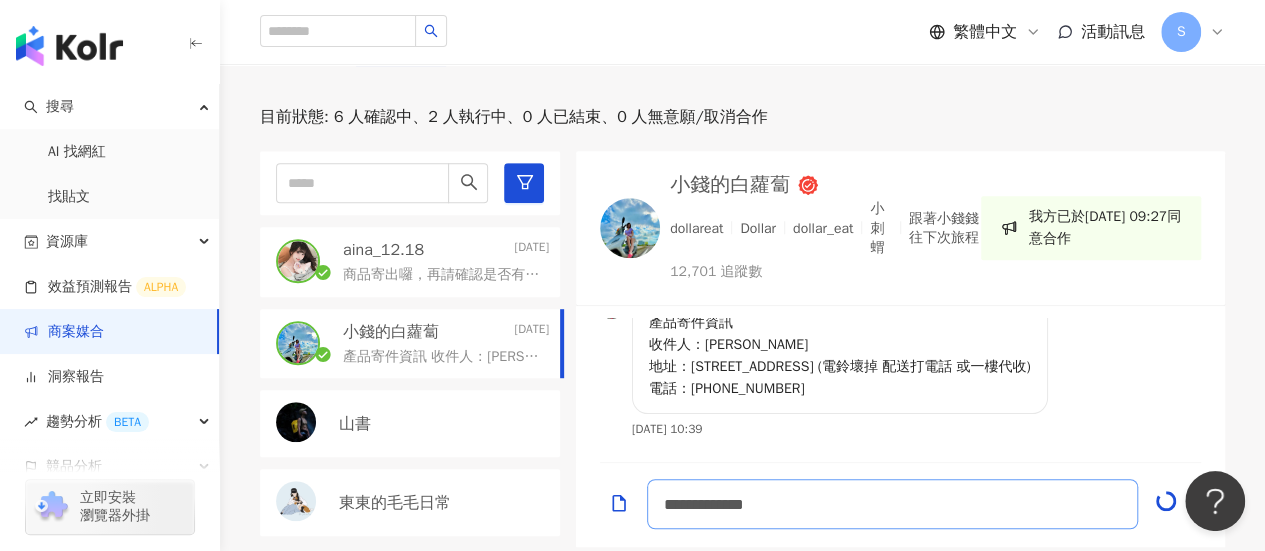 type 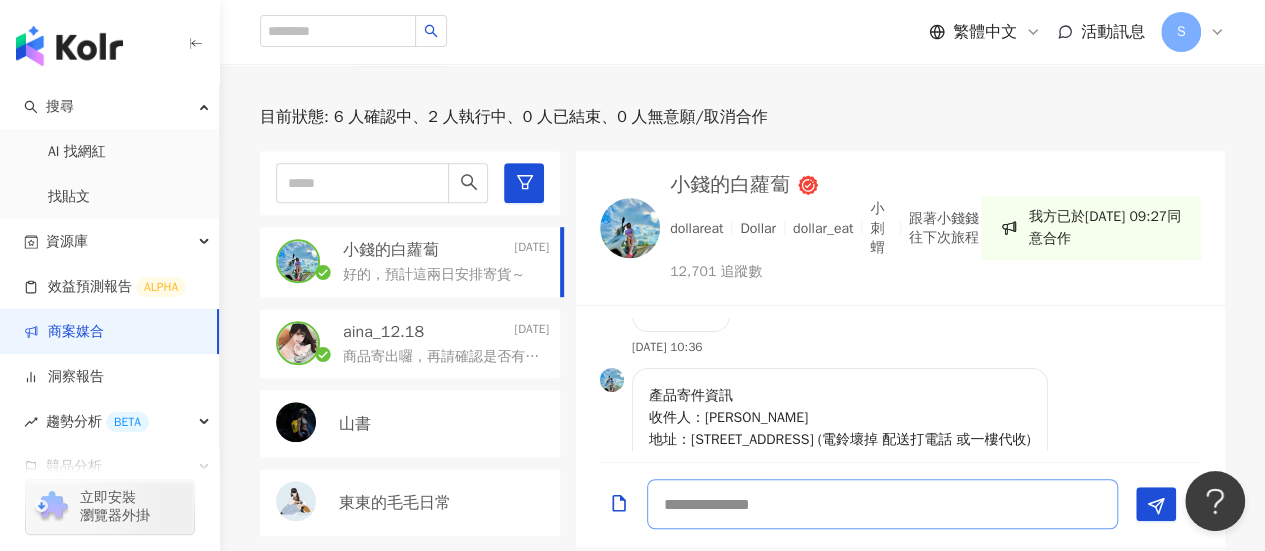 scroll, scrollTop: 270, scrollLeft: 0, axis: vertical 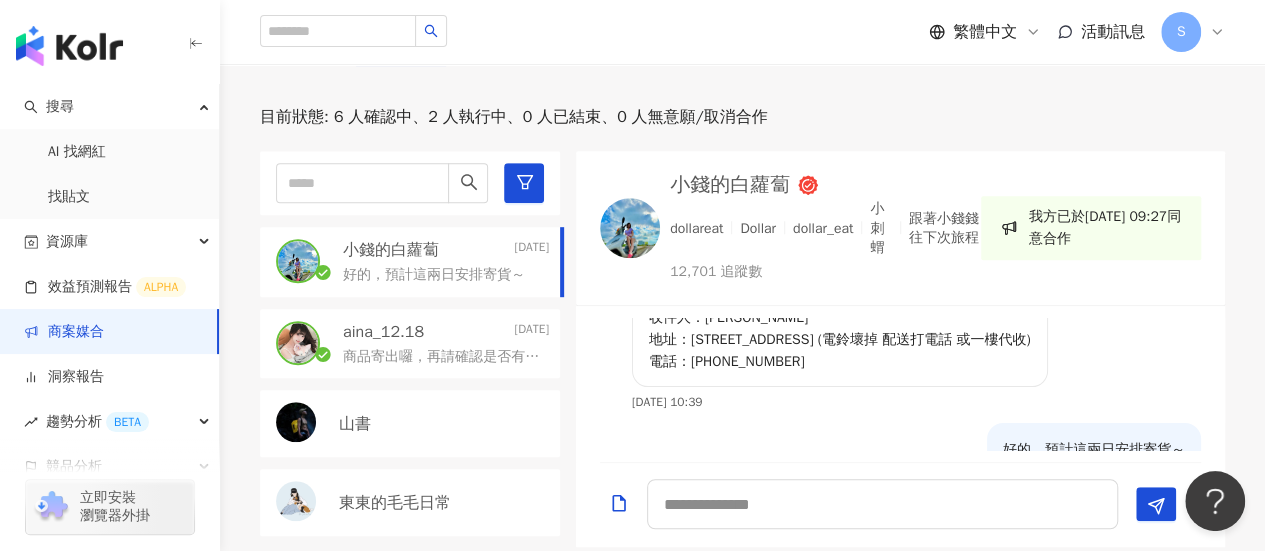 click on "產品寄件資訊
收件人：陳姵華
地址：新北市蘆洲區三民路26巷49弄8號3樓 (電鈴壞掉 配送打電話 或一樓代收)
電話：0918693308" at bounding box center [840, 329] 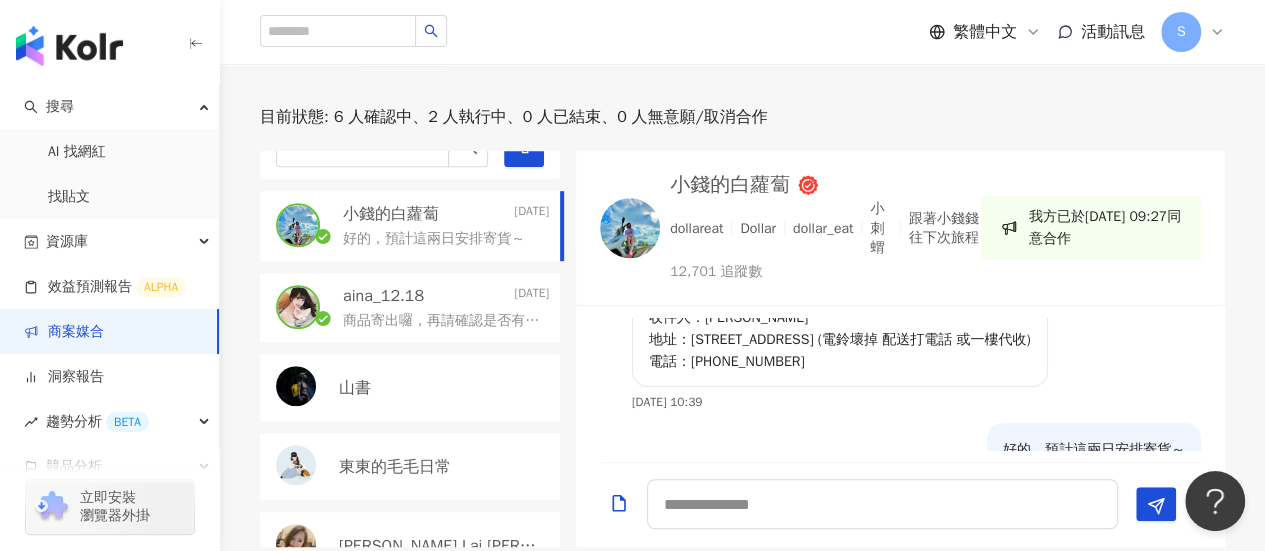 scroll, scrollTop: 0, scrollLeft: 0, axis: both 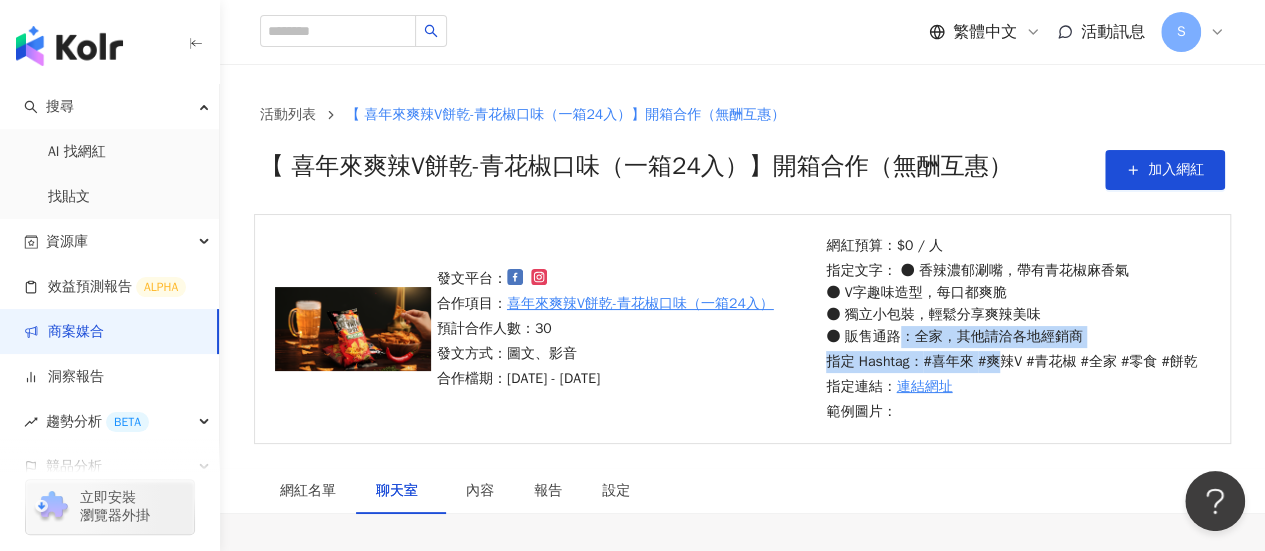 drag, startPoint x: 892, startPoint y: 343, endPoint x: 1000, endPoint y: 360, distance: 109.32977 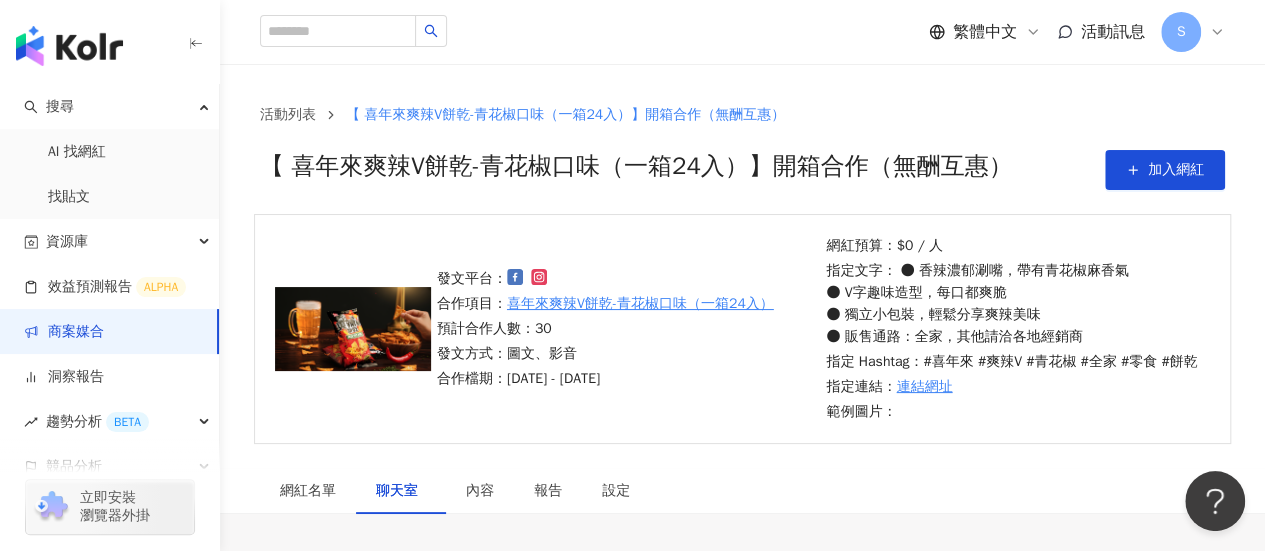 click on "發文平台： 合作項目： 喜年來爽辣V餅乾-青花椒口味（一箱24入） 預計合作人數：30 發文方式：圖文、影音 合作檔期：2025/6/10 - 2025/8/31 網紅預算：$0 / 人 指定文字： ● 香辣濃郁涮嘴，帶有青花椒麻香氣
● V字趣味造型，每口都爽脆
● 獨立小包裝，輕鬆分享爽辣美味
● 販售通路：全家，其他請洽各地經銷商 指定 Hashtag： #喜年來 #爽辣V #青花椒 #全家 #零食 #餅乾 指定連結： 連結網址 範例圖片：" at bounding box center [742, 329] 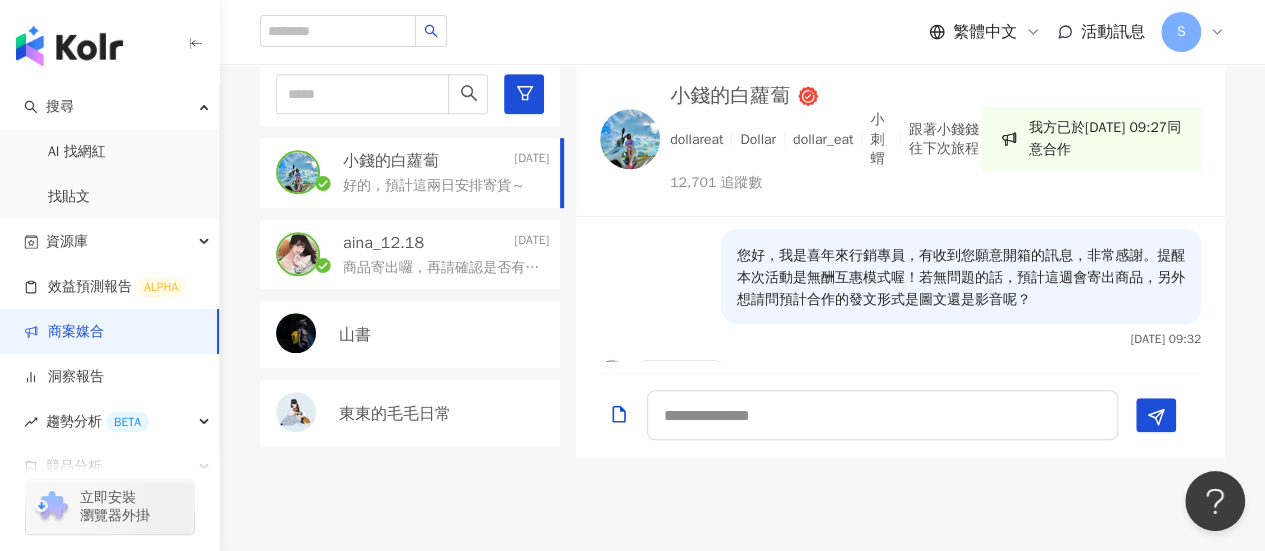 scroll, scrollTop: 539, scrollLeft: 0, axis: vertical 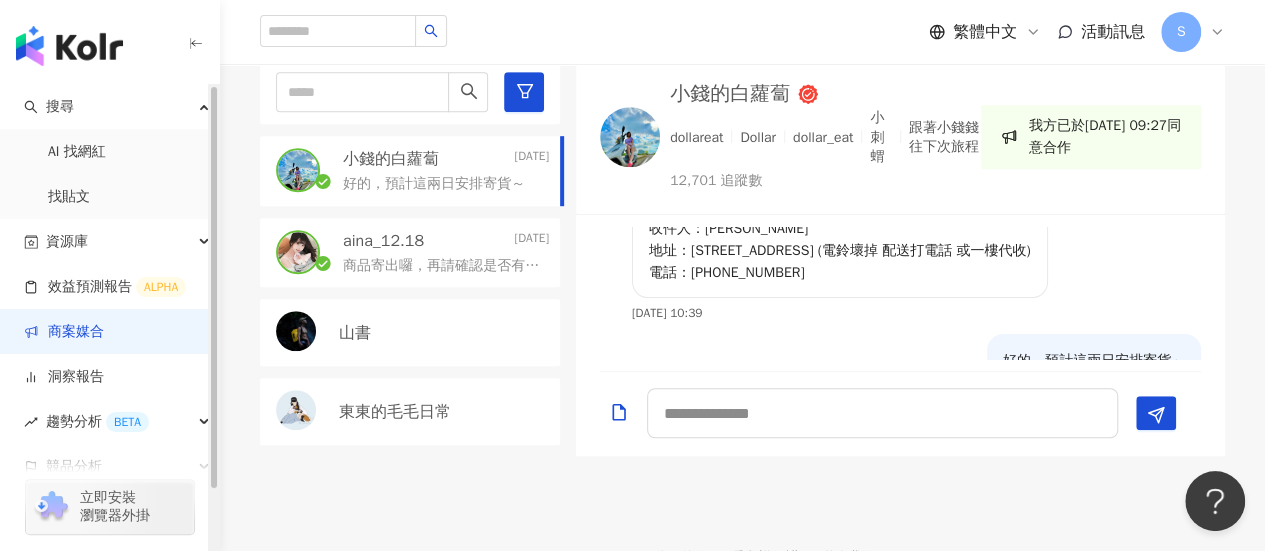 click on "商案媒合" at bounding box center (64, 332) 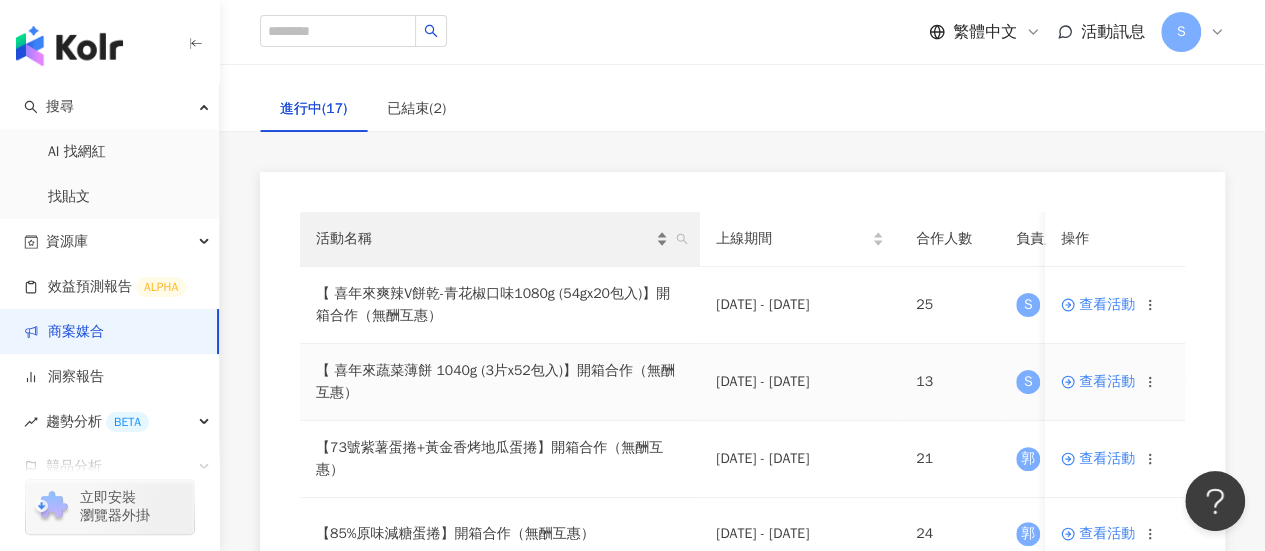 scroll, scrollTop: 200, scrollLeft: 0, axis: vertical 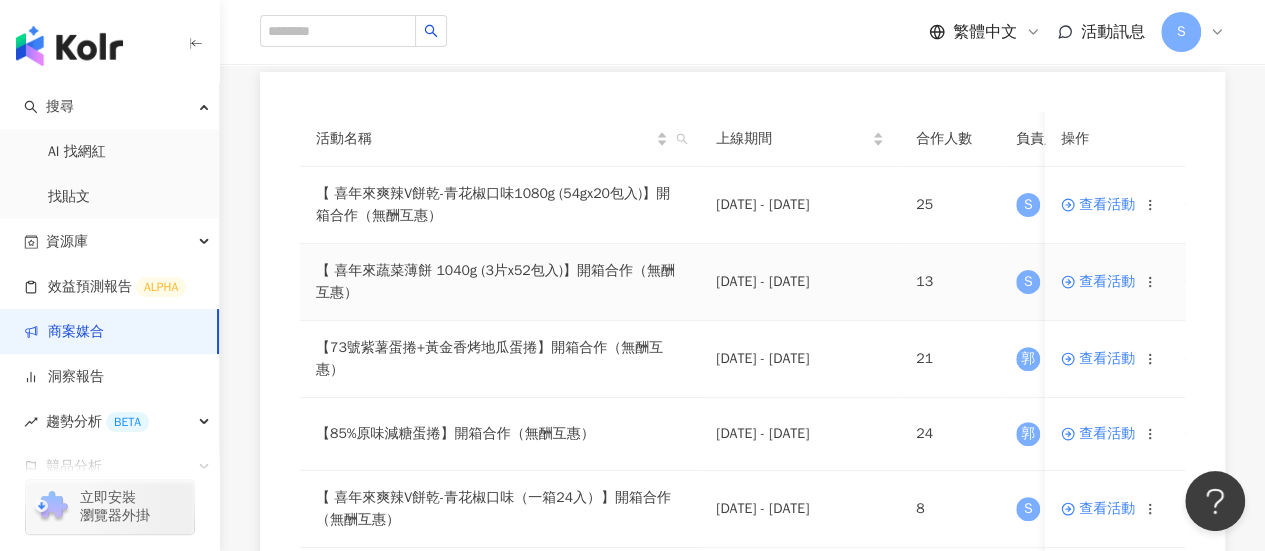click on "查看活動" at bounding box center (1098, 282) 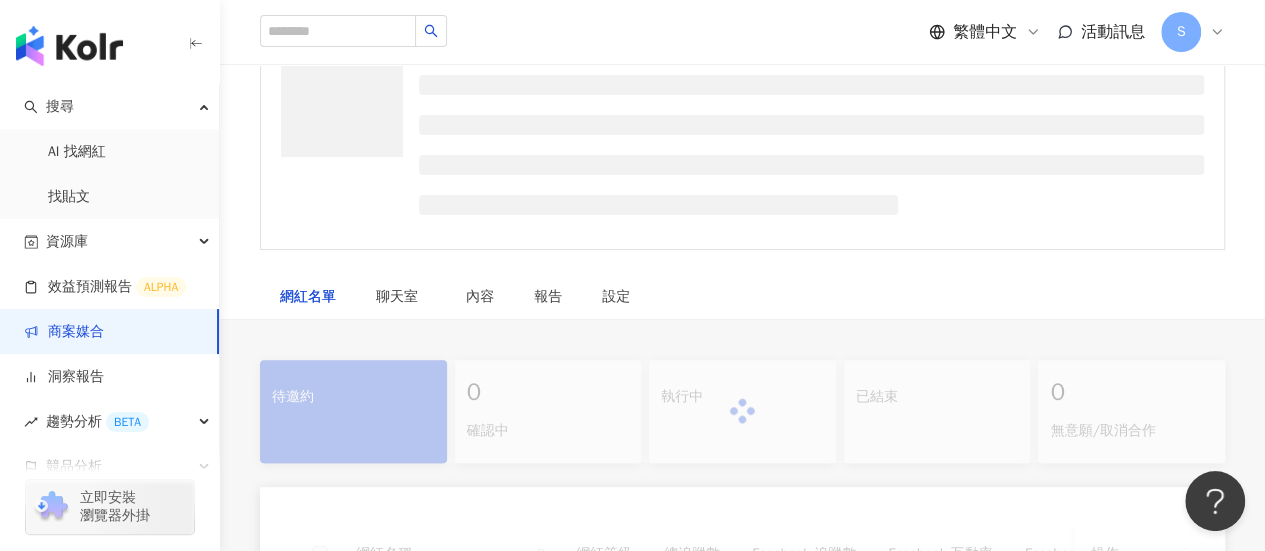 scroll, scrollTop: 0, scrollLeft: 0, axis: both 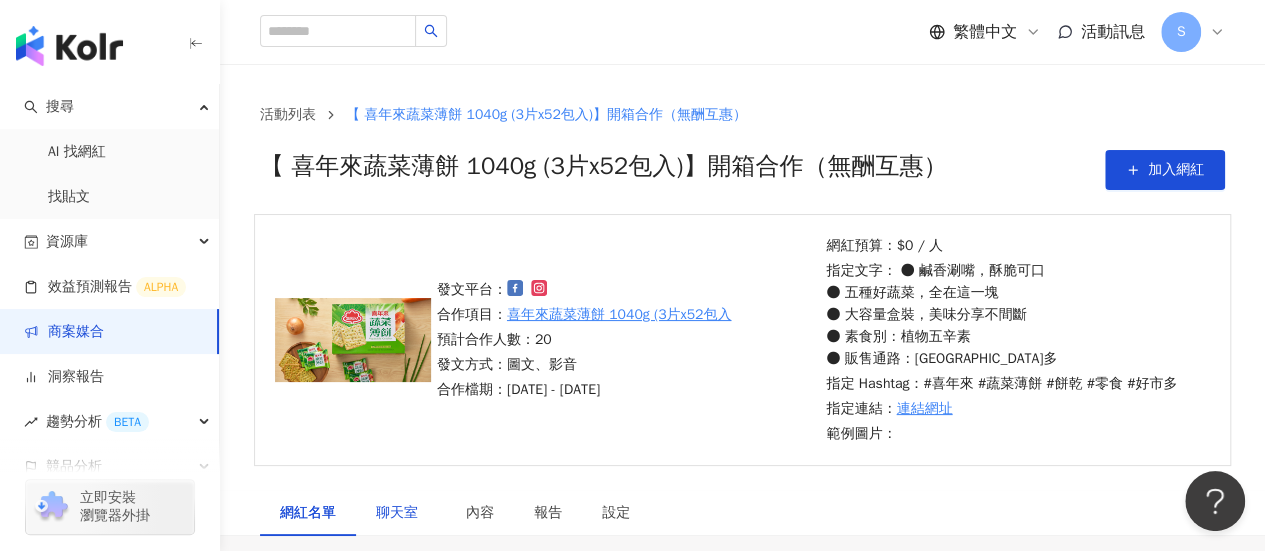 drag, startPoint x: 454, startPoint y: 349, endPoint x: 406, endPoint y: 517, distance: 174.72264 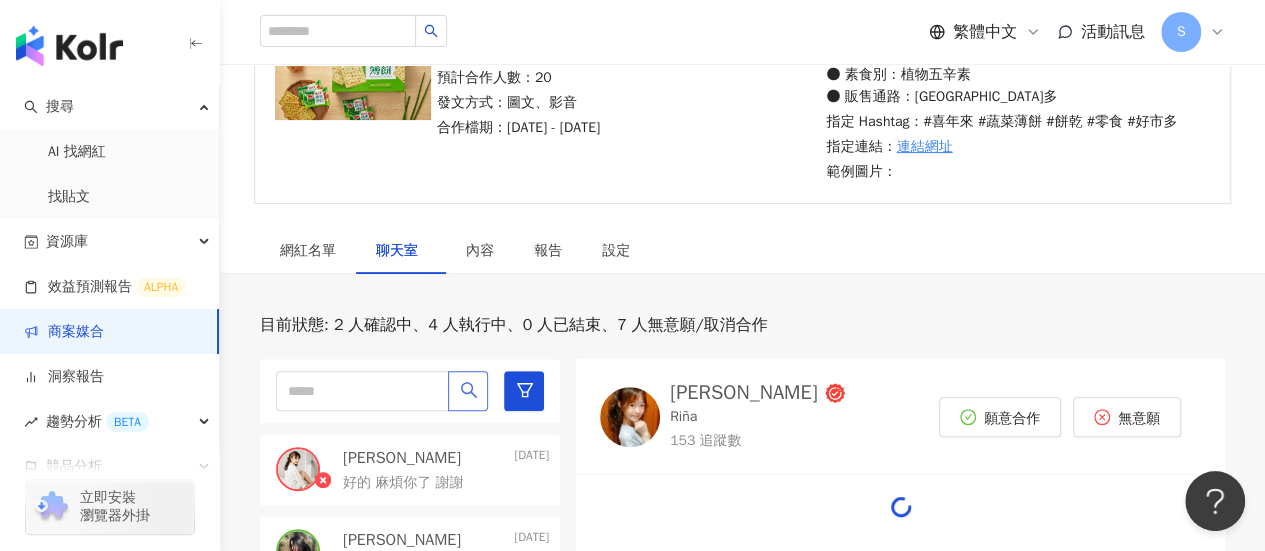 scroll, scrollTop: 300, scrollLeft: 0, axis: vertical 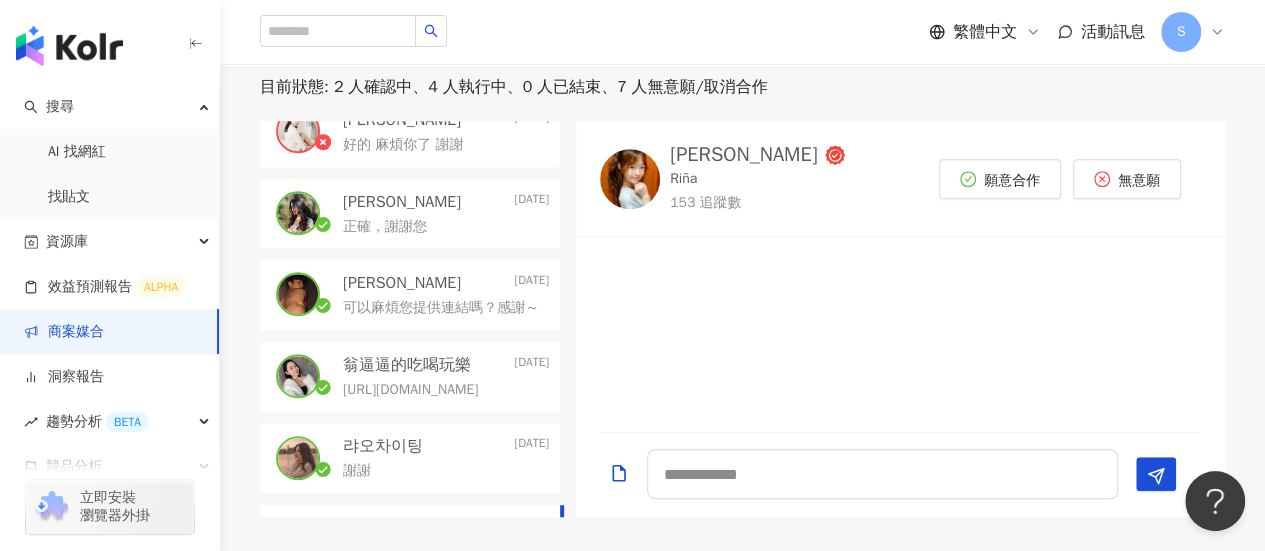 click on "正確，謝謝您" at bounding box center (385, 227) 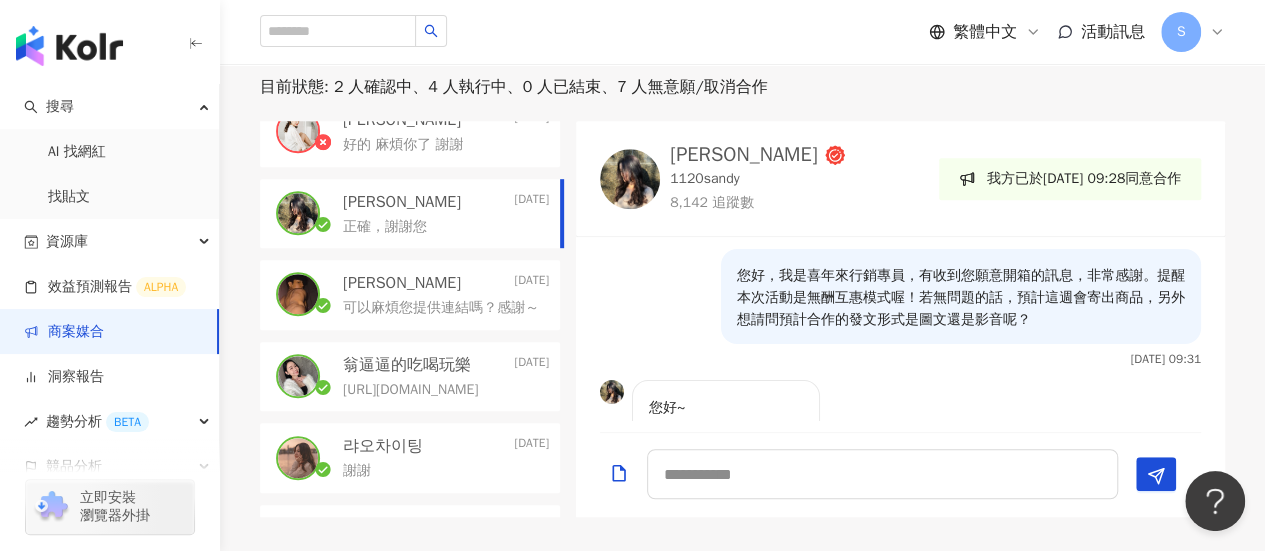 scroll, scrollTop: 442, scrollLeft: 0, axis: vertical 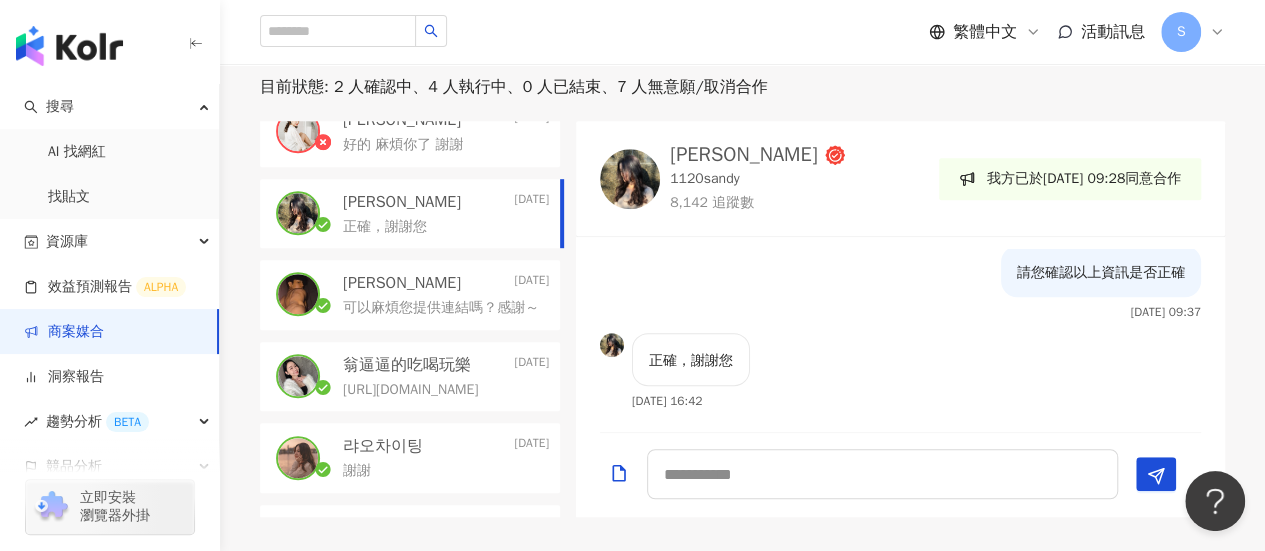click on "可以麻煩您提供連結嗎？感謝～" at bounding box center [446, 306] 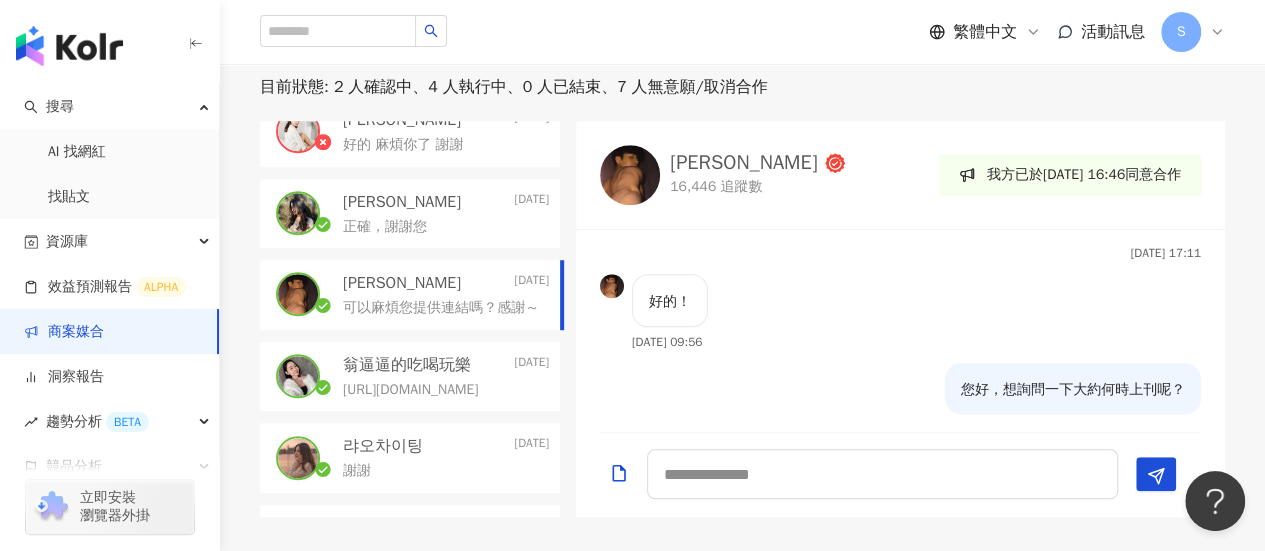 scroll, scrollTop: 1465, scrollLeft: 0, axis: vertical 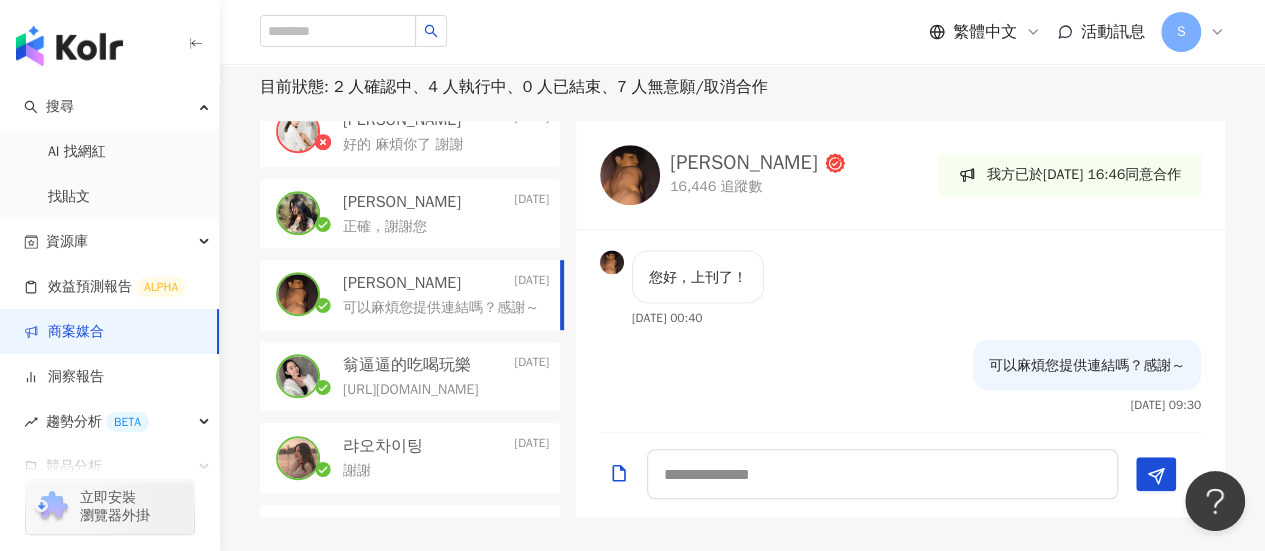 click on "[PERSON_NAME]ᴄʜᴇɴ" at bounding box center [743, 163] 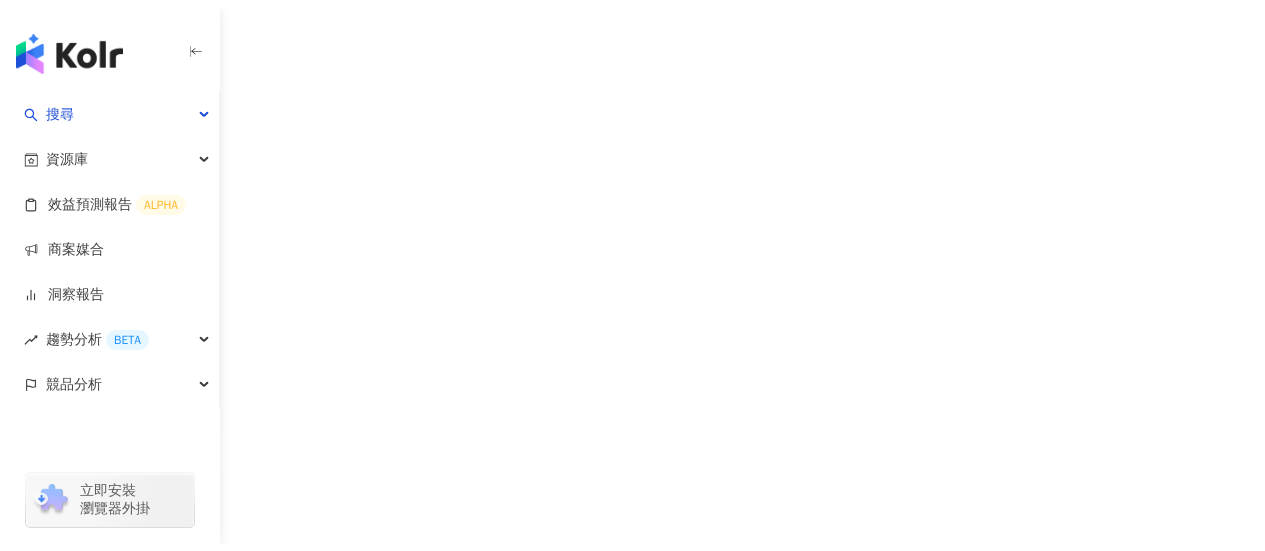 scroll, scrollTop: 0, scrollLeft: 0, axis: both 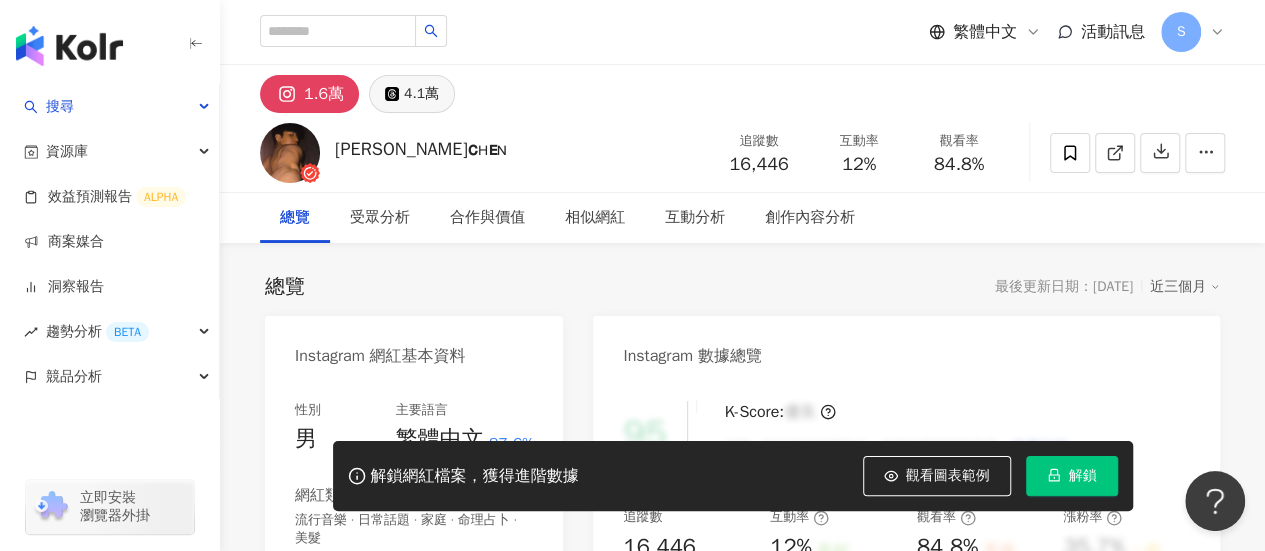 click 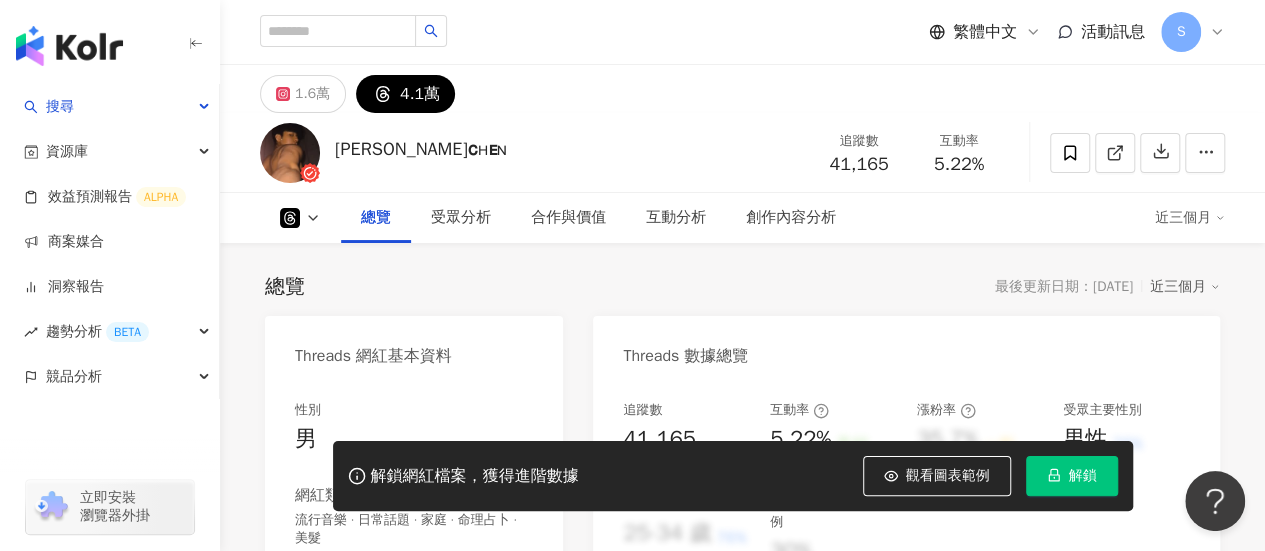 scroll, scrollTop: 500, scrollLeft: 0, axis: vertical 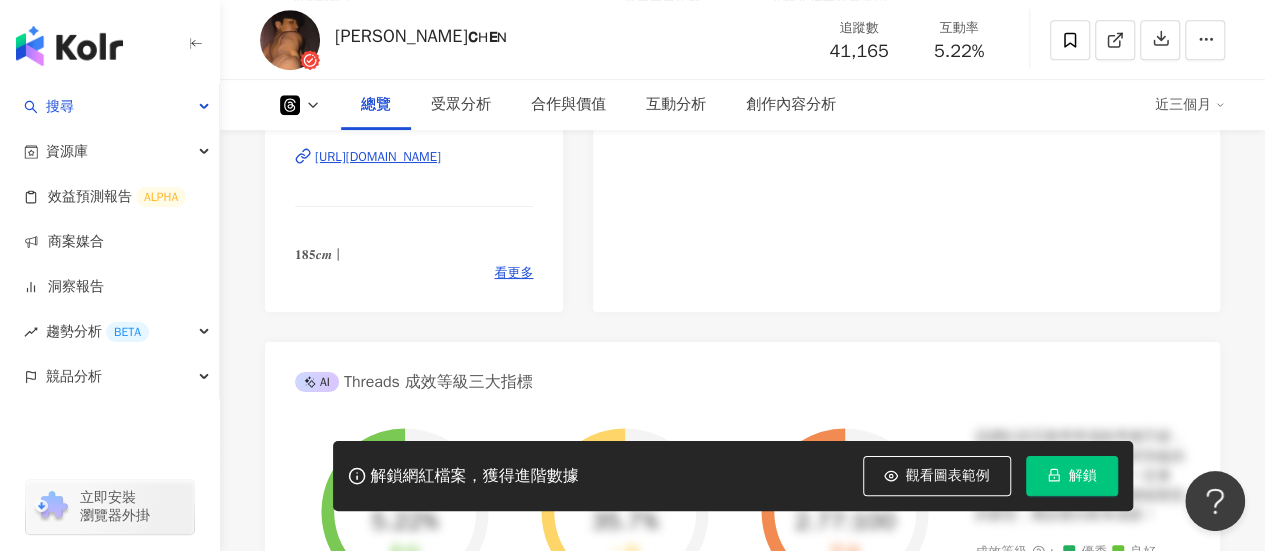 click on "[URL][DOMAIN_NAME]" at bounding box center (378, 157) 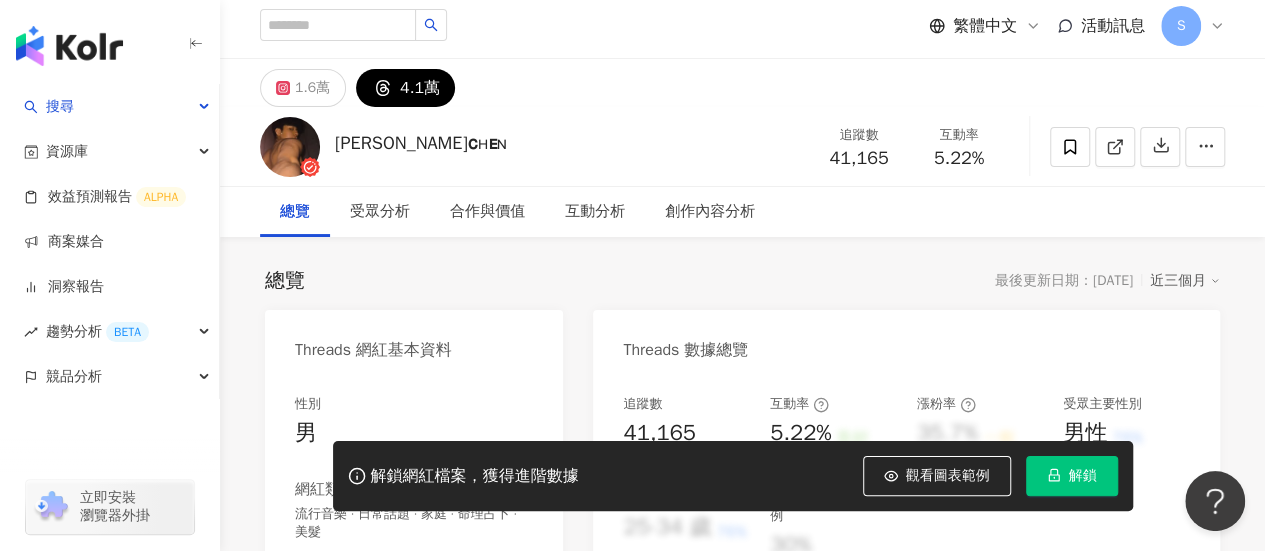 scroll, scrollTop: 0, scrollLeft: 0, axis: both 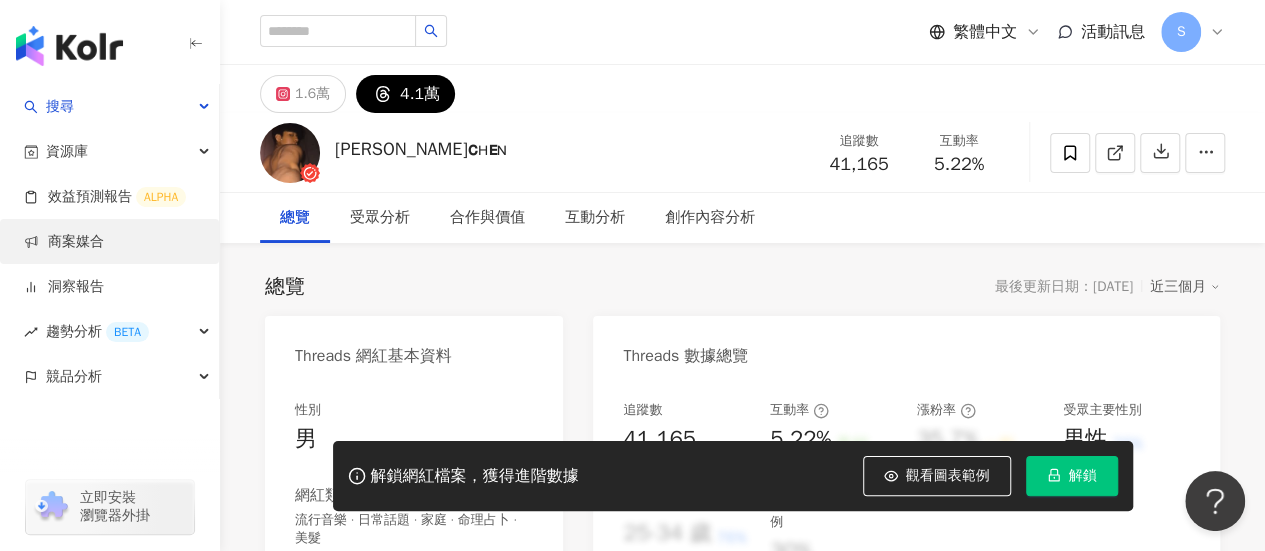 click on "商案媒合" at bounding box center (64, 242) 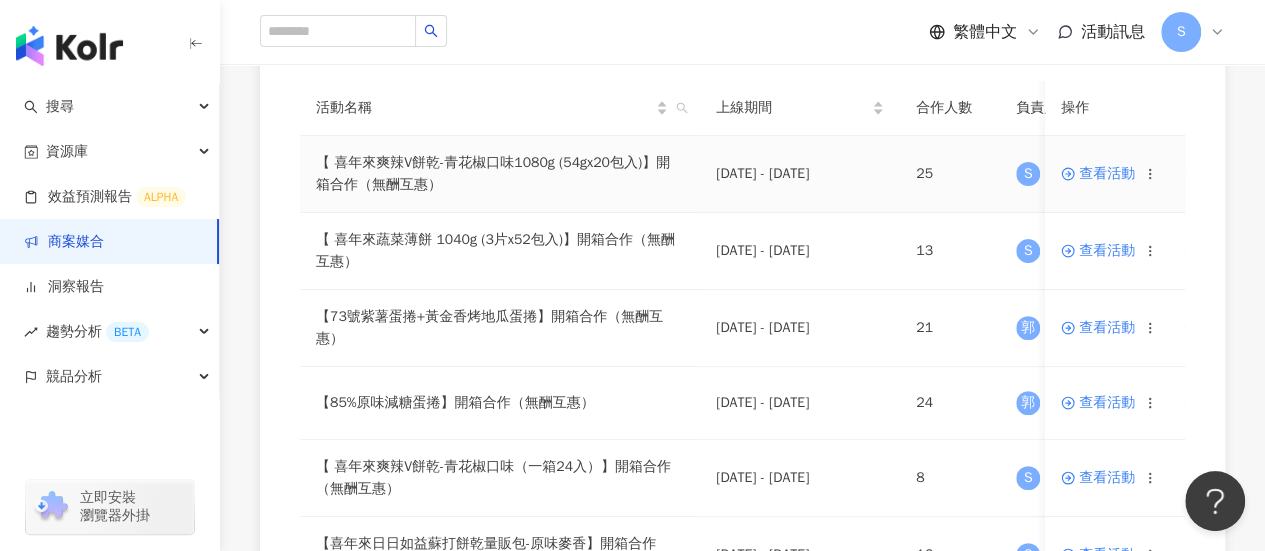 scroll, scrollTop: 200, scrollLeft: 0, axis: vertical 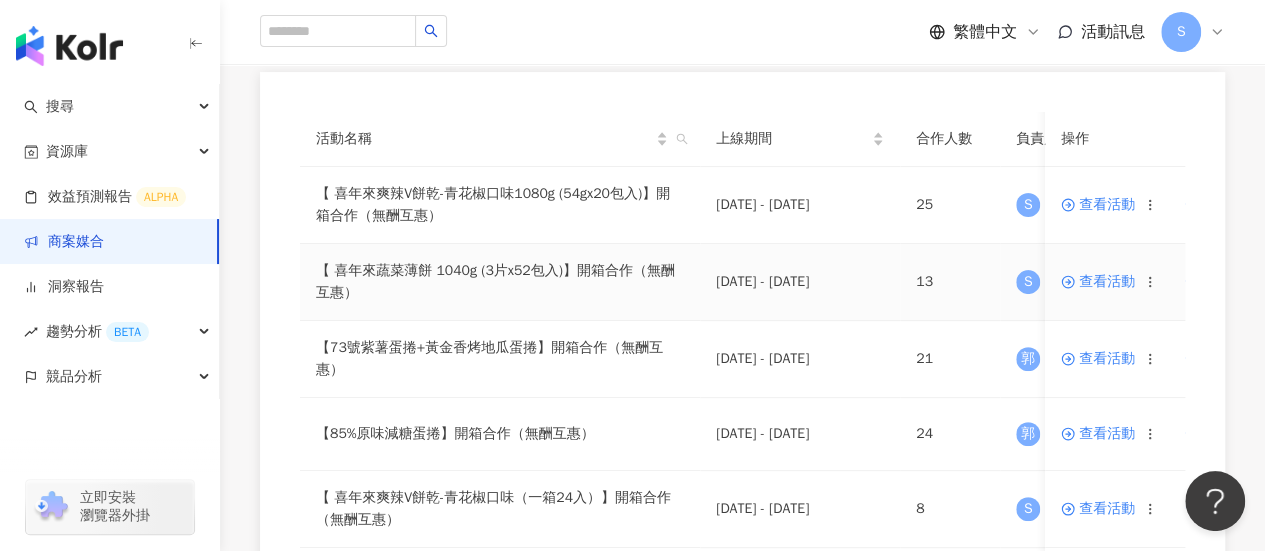 click on "查看活動" at bounding box center [1098, 282] 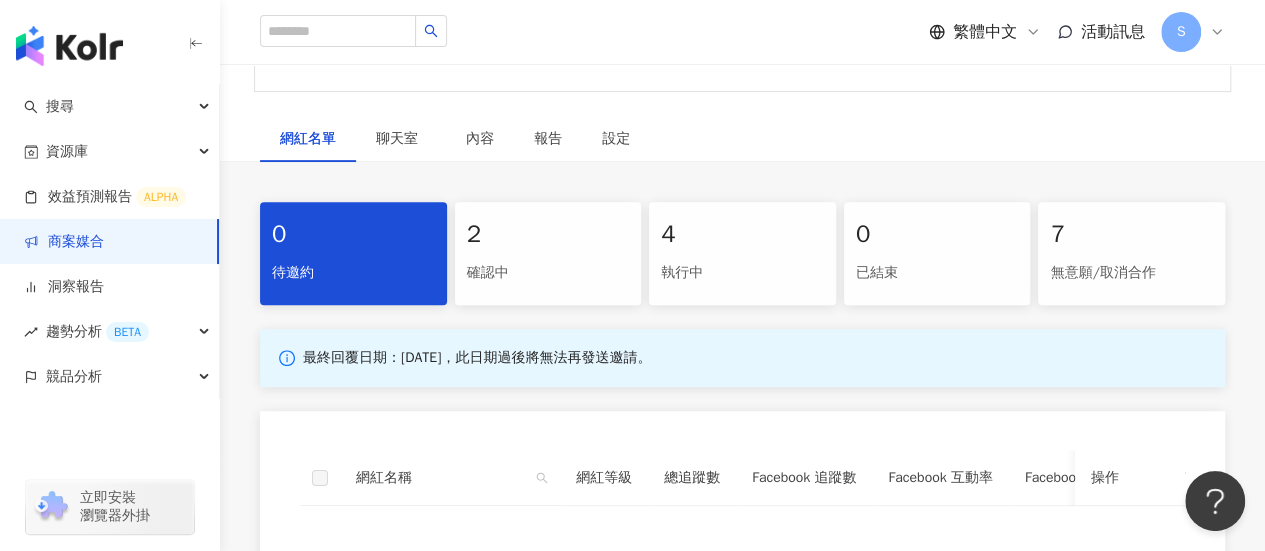 scroll, scrollTop: 400, scrollLeft: 0, axis: vertical 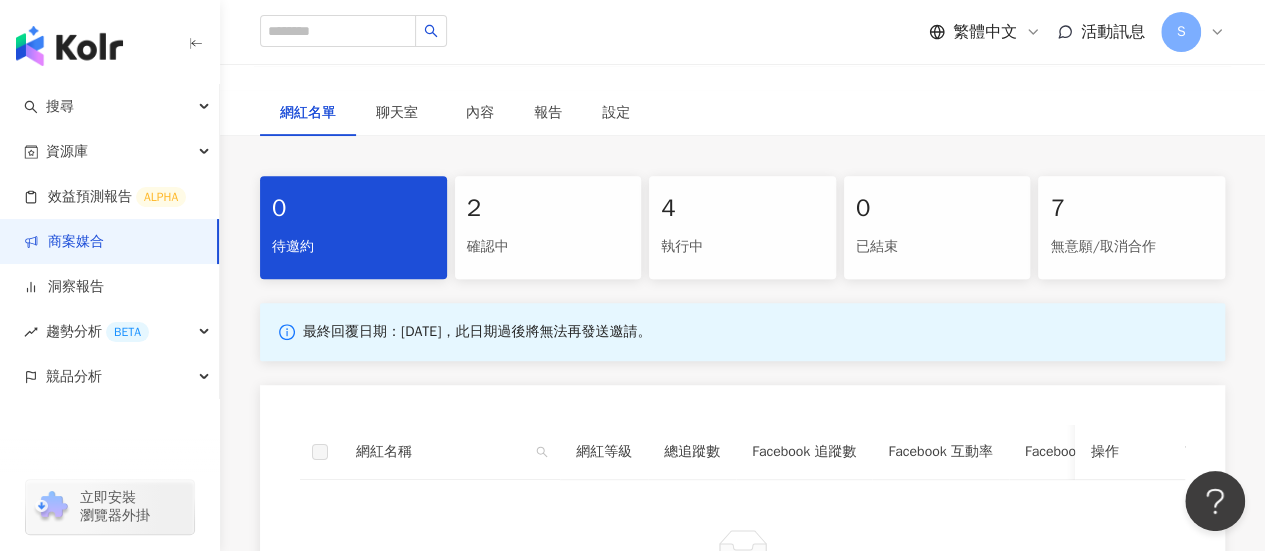click on "2" at bounding box center (548, 209) 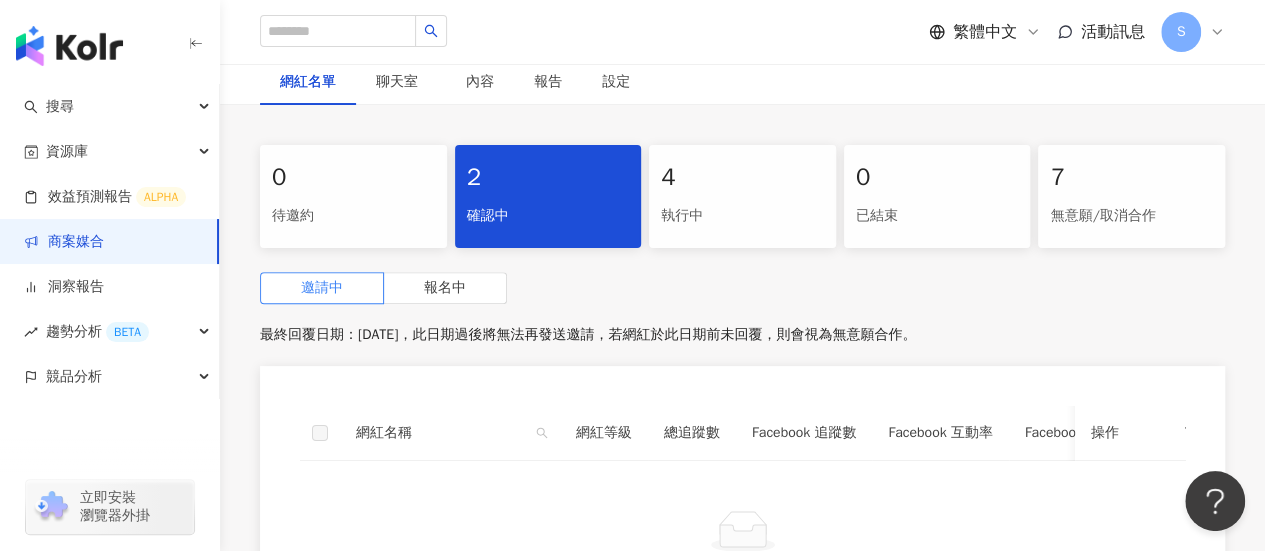 scroll, scrollTop: 400, scrollLeft: 0, axis: vertical 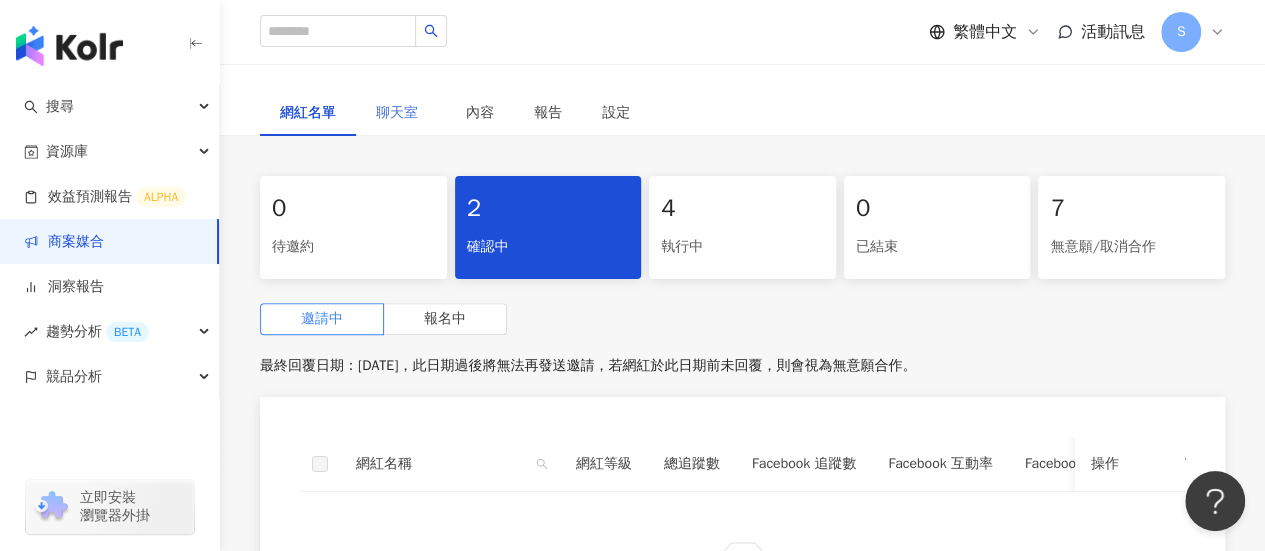 click on "聊天室" at bounding box center (401, 113) 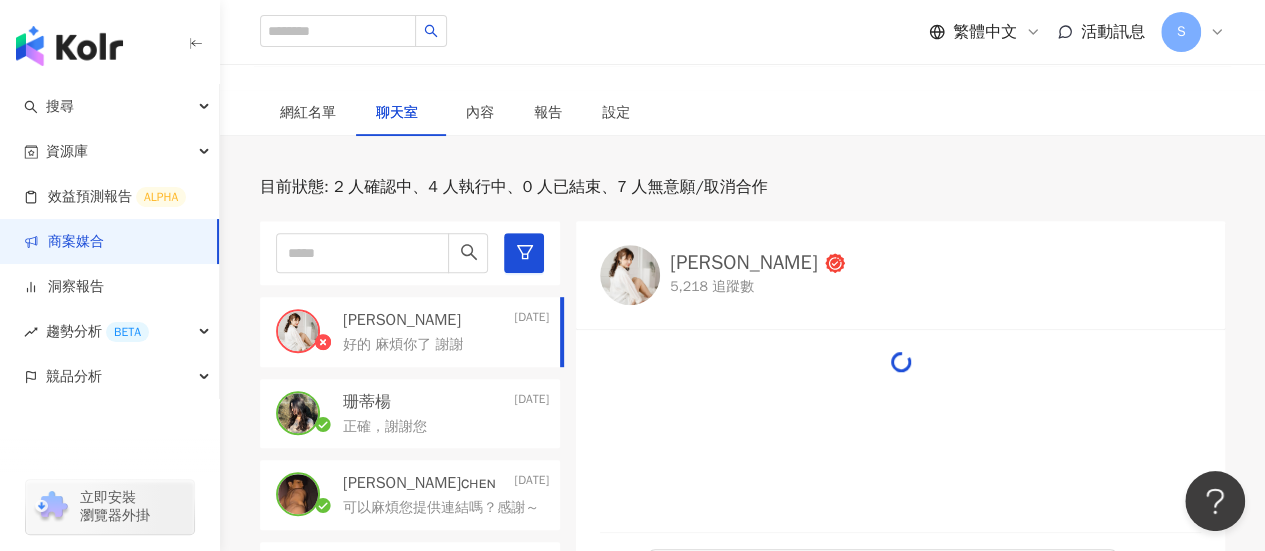 scroll, scrollTop: 303, scrollLeft: 0, axis: vertical 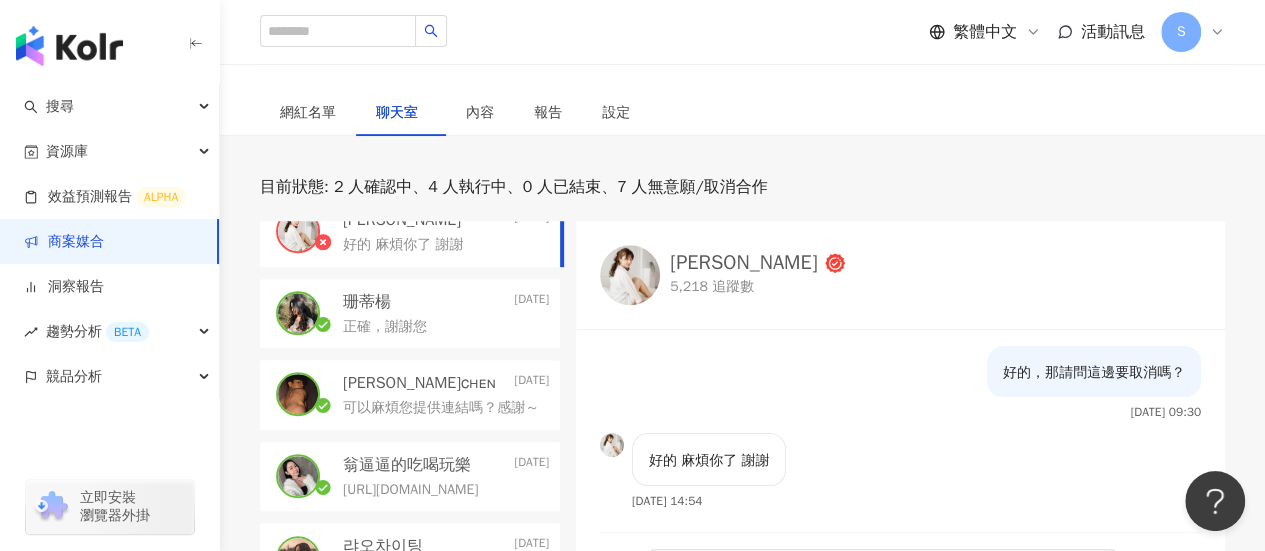 click on "可以麻煩您提供連結嗎？感謝～" at bounding box center [441, 408] 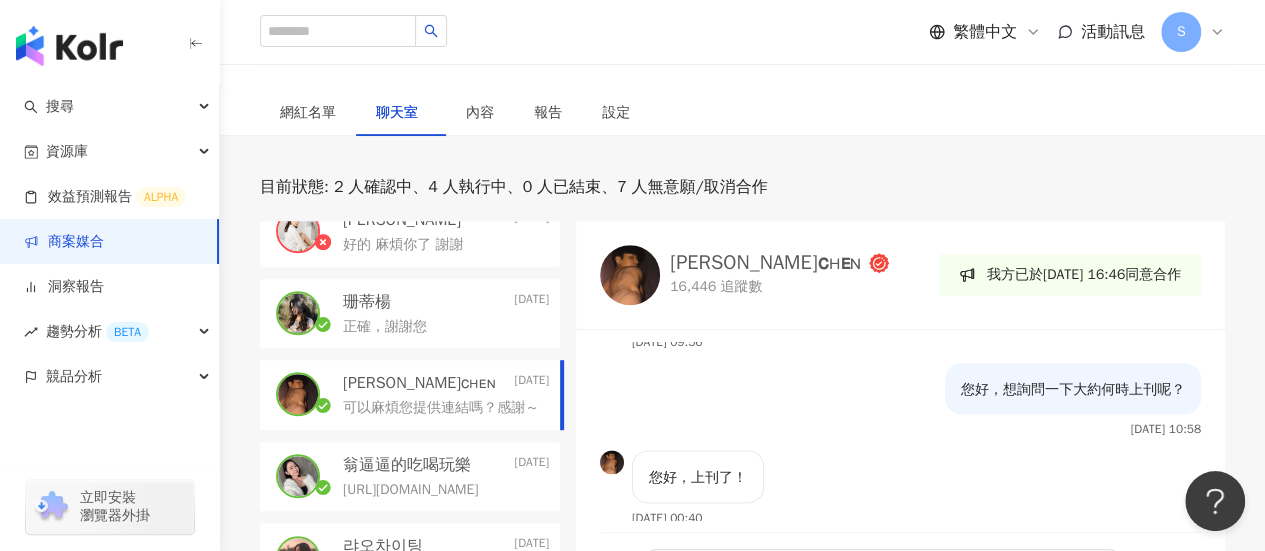 scroll, scrollTop: 1465, scrollLeft: 0, axis: vertical 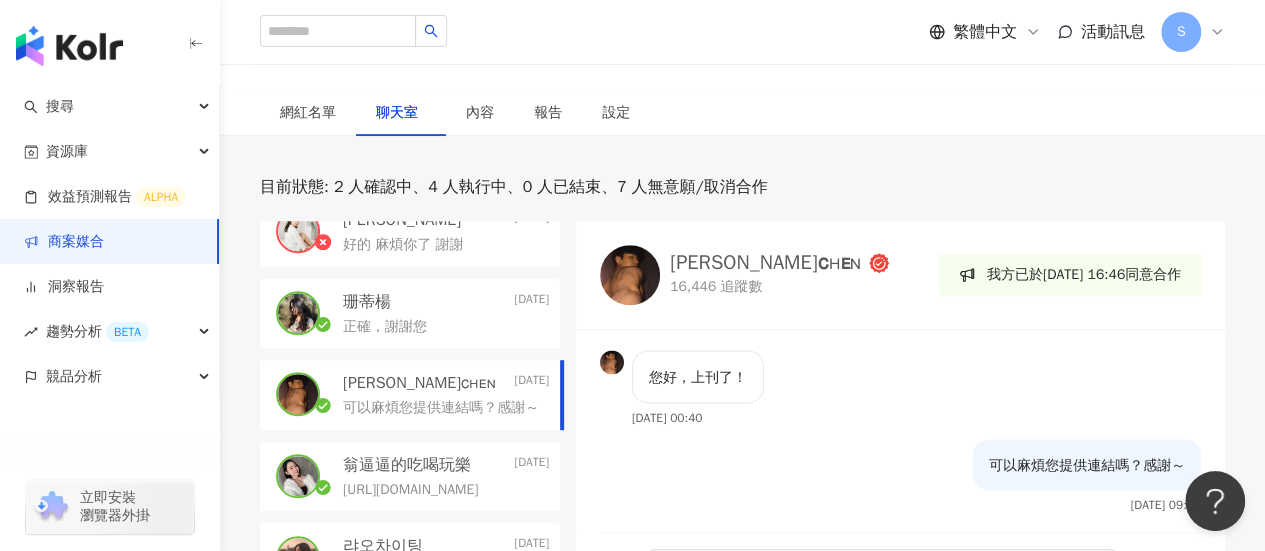 click on "正確，謝謝您" at bounding box center (446, 325) 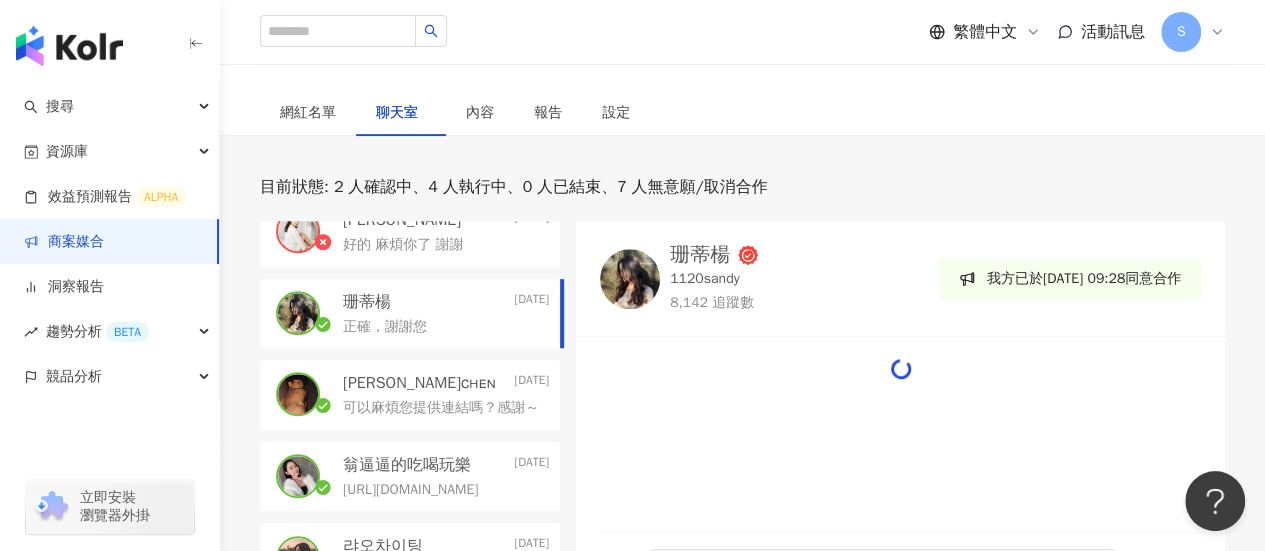 scroll, scrollTop: 442, scrollLeft: 0, axis: vertical 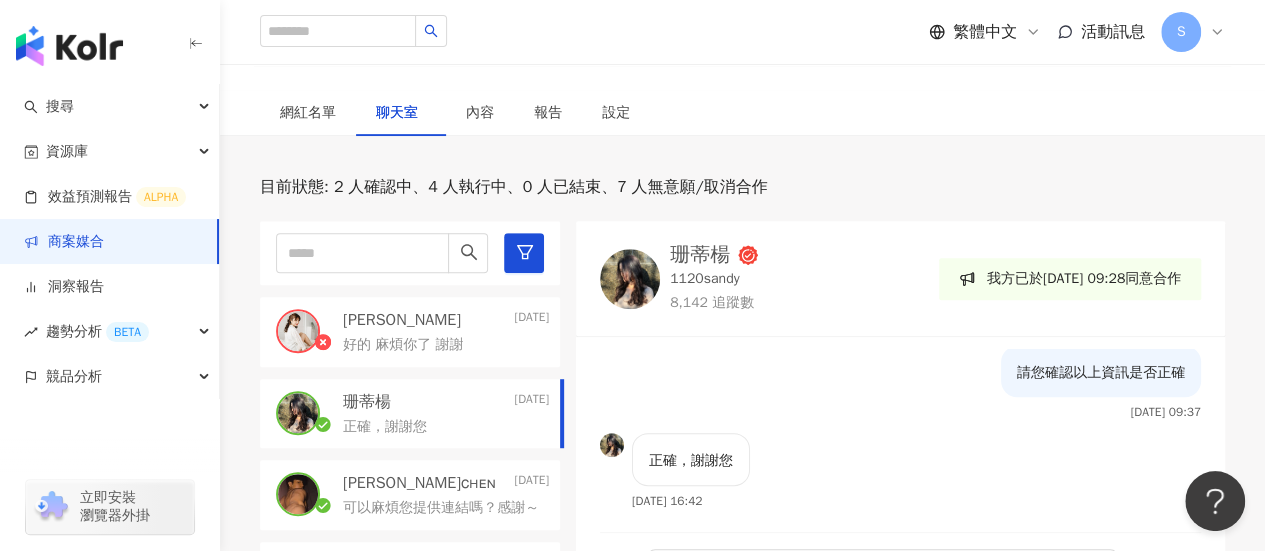 click on "商案媒合" at bounding box center [64, 242] 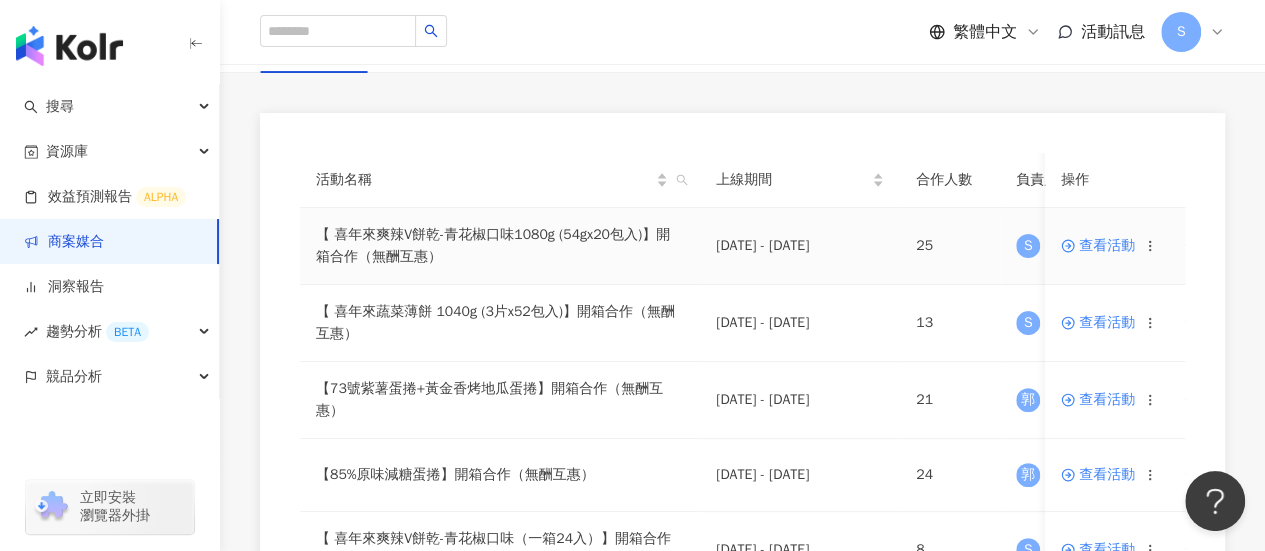 scroll, scrollTop: 200, scrollLeft: 0, axis: vertical 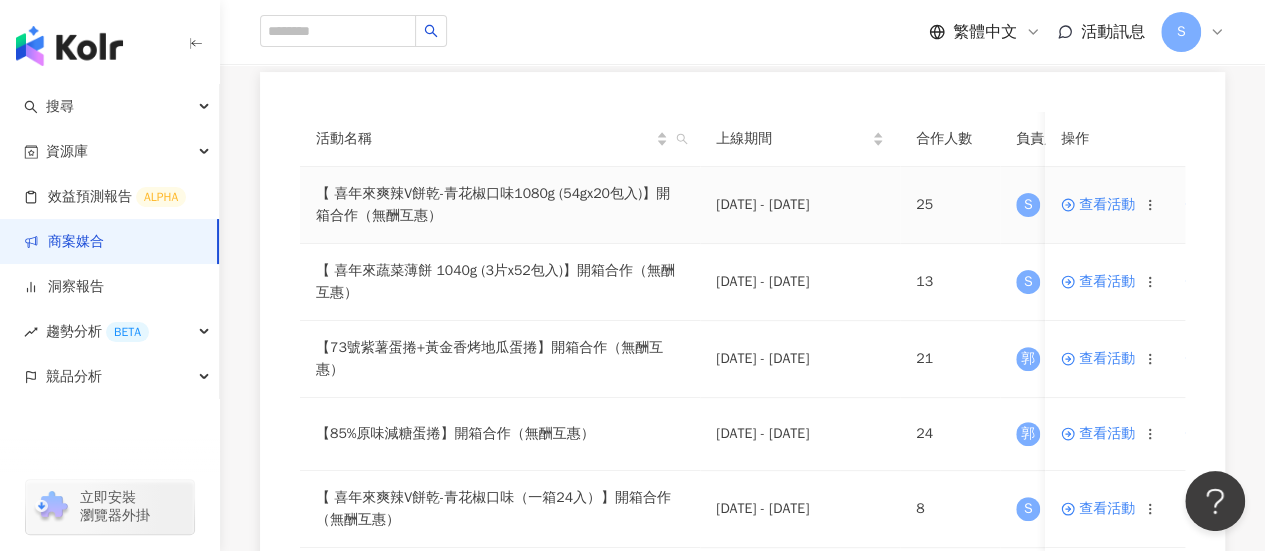 click on "查看活動" at bounding box center (1098, 205) 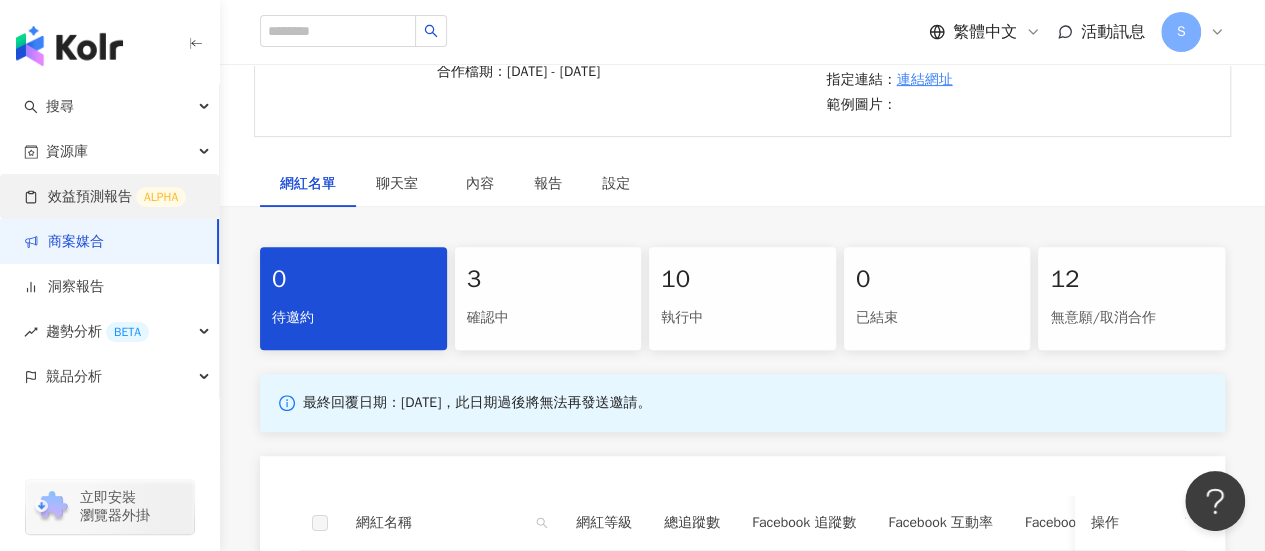 scroll, scrollTop: 400, scrollLeft: 0, axis: vertical 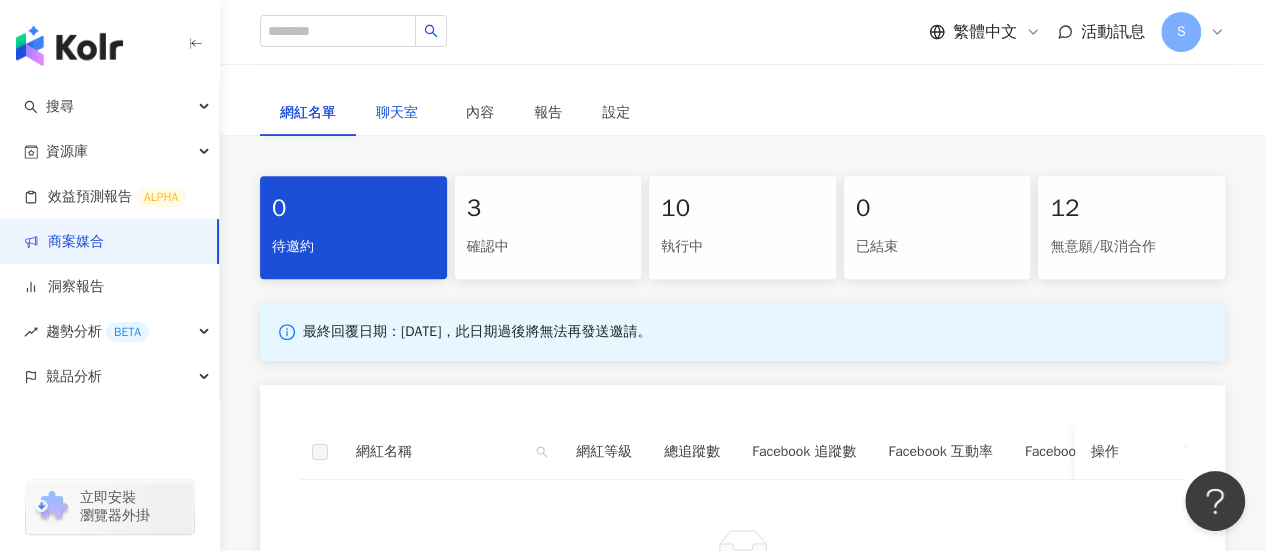 click on "聊天室" at bounding box center [401, 113] 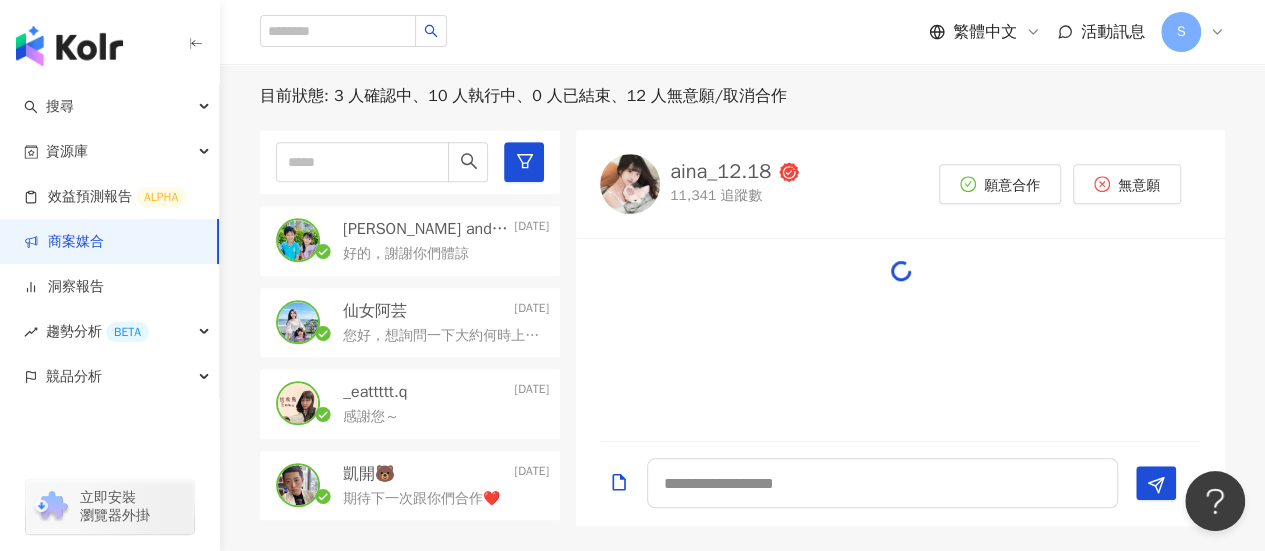 scroll, scrollTop: 500, scrollLeft: 0, axis: vertical 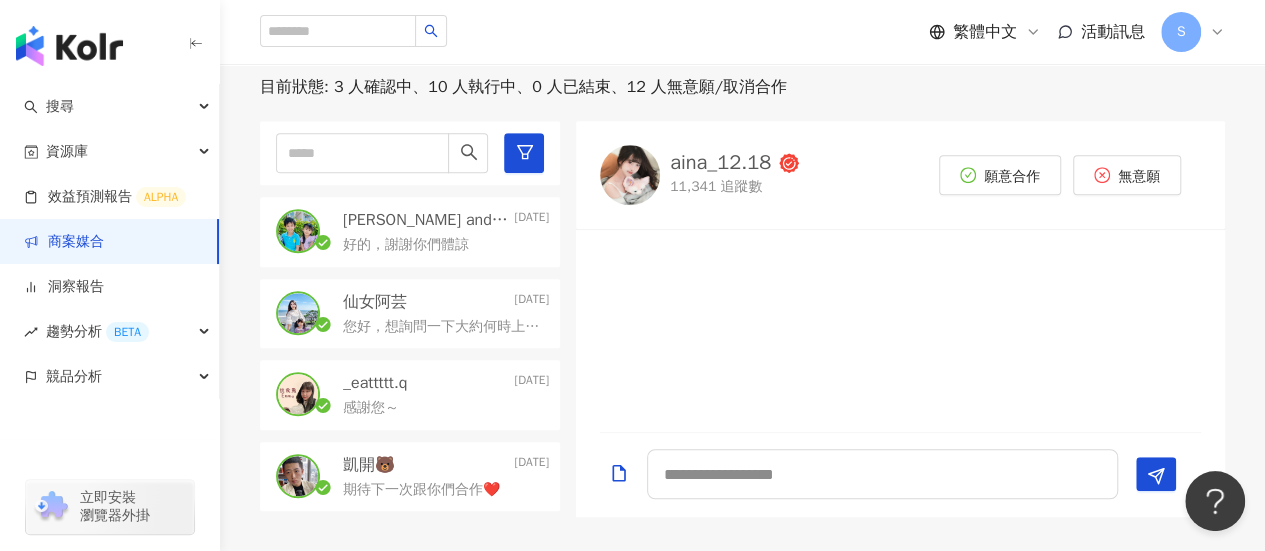 click on "您好，想詢問一下大約何時上刊呢？" at bounding box center [442, 327] 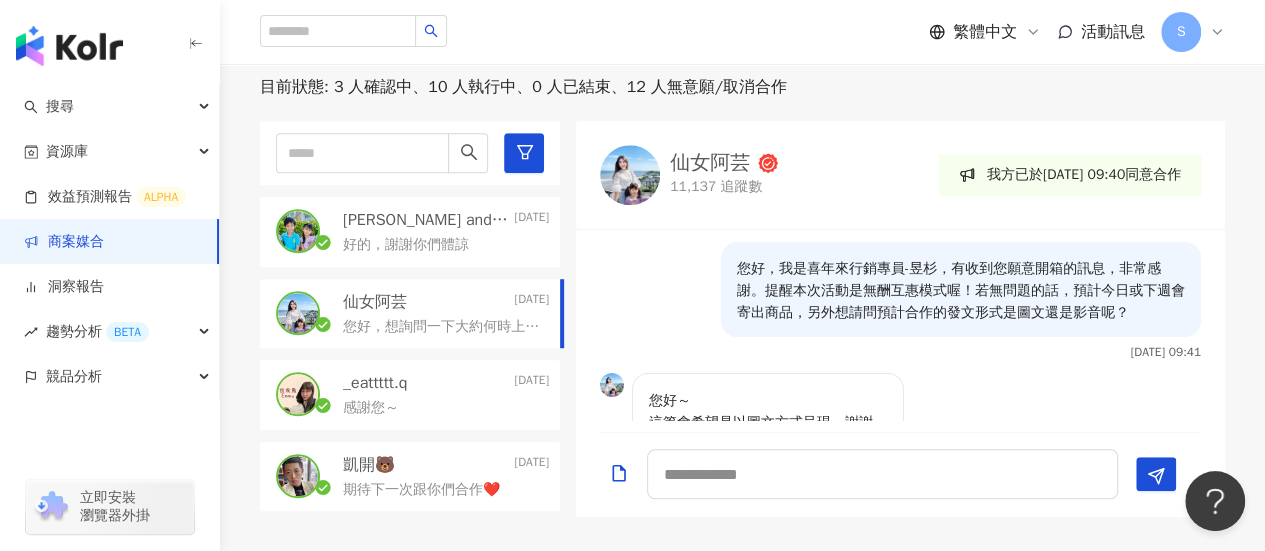 scroll, scrollTop: 740, scrollLeft: 0, axis: vertical 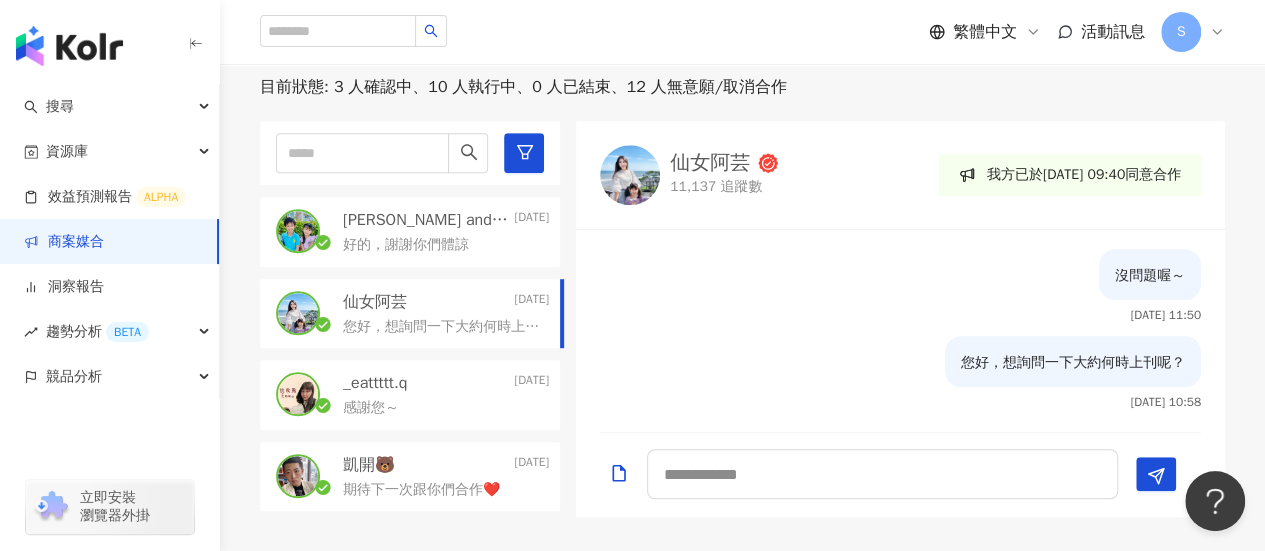 click on "[PERSON_NAME] and [PERSON_NAME]" at bounding box center [426, 220] 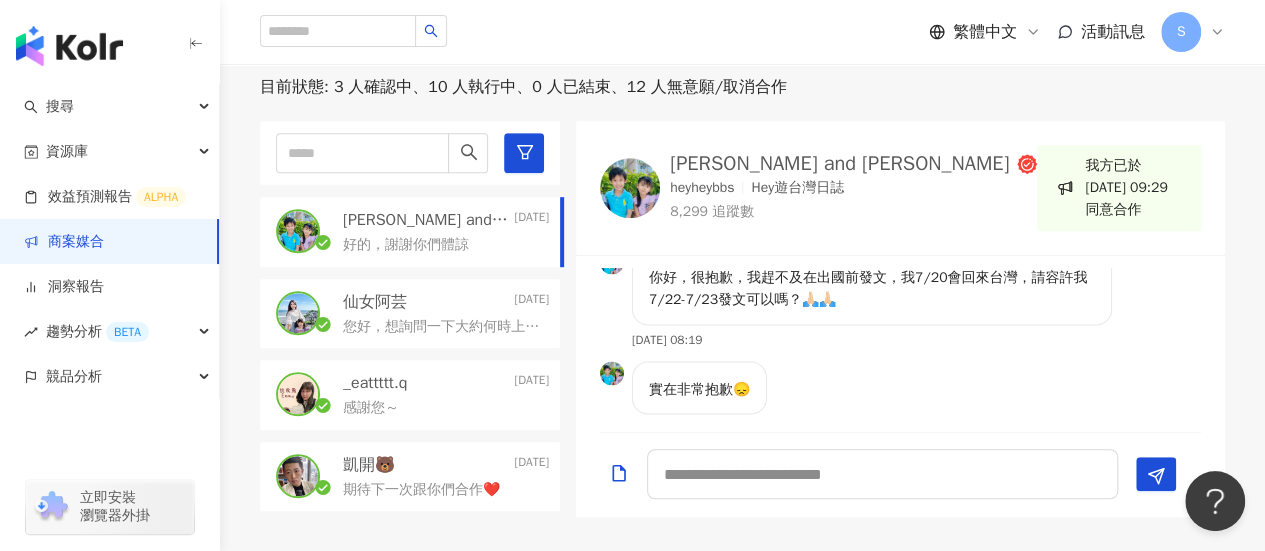 click on "您好，想詢問一下大約何時上刊呢？" at bounding box center (442, 327) 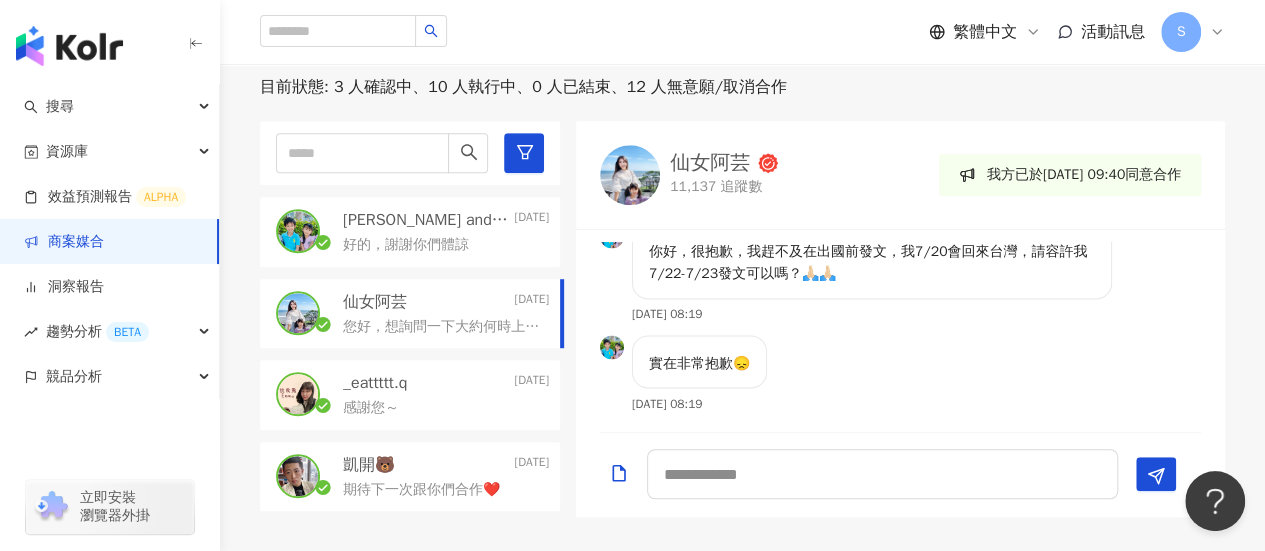 scroll, scrollTop: 740, scrollLeft: 0, axis: vertical 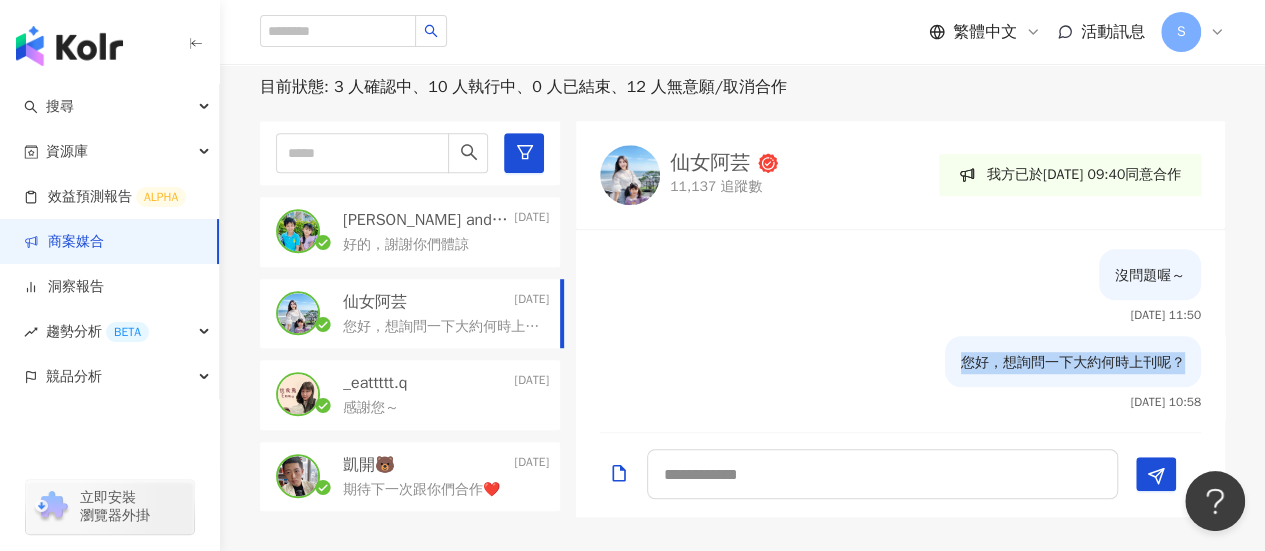 drag, startPoint x: 946, startPoint y: 361, endPoint x: 1169, endPoint y: 364, distance: 223.02017 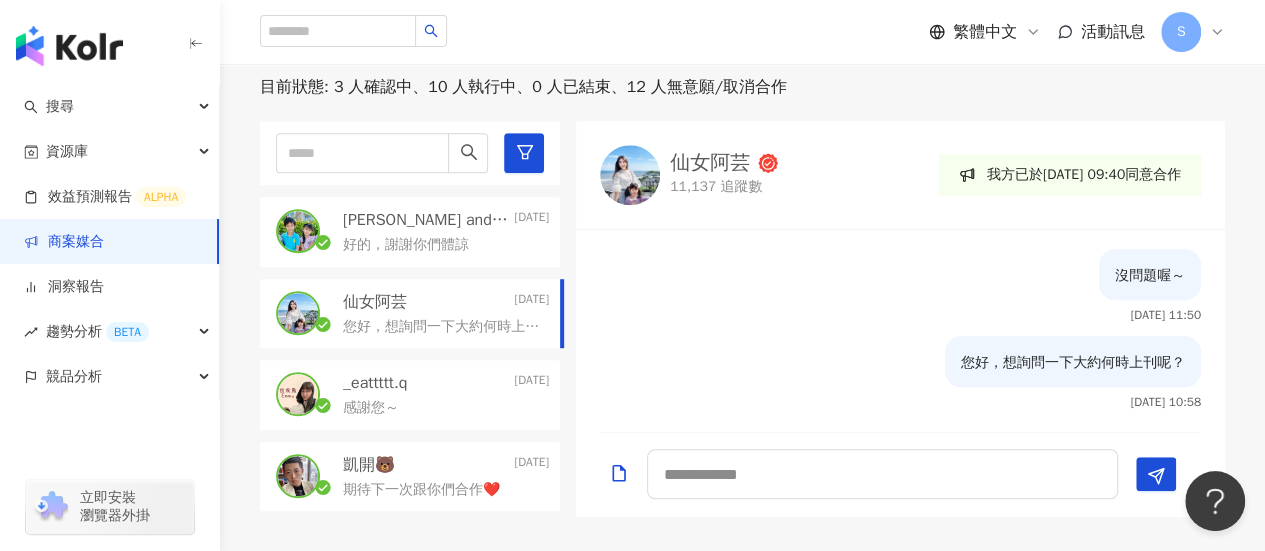 click on "好的，謝謝你們體諒" at bounding box center [406, 245] 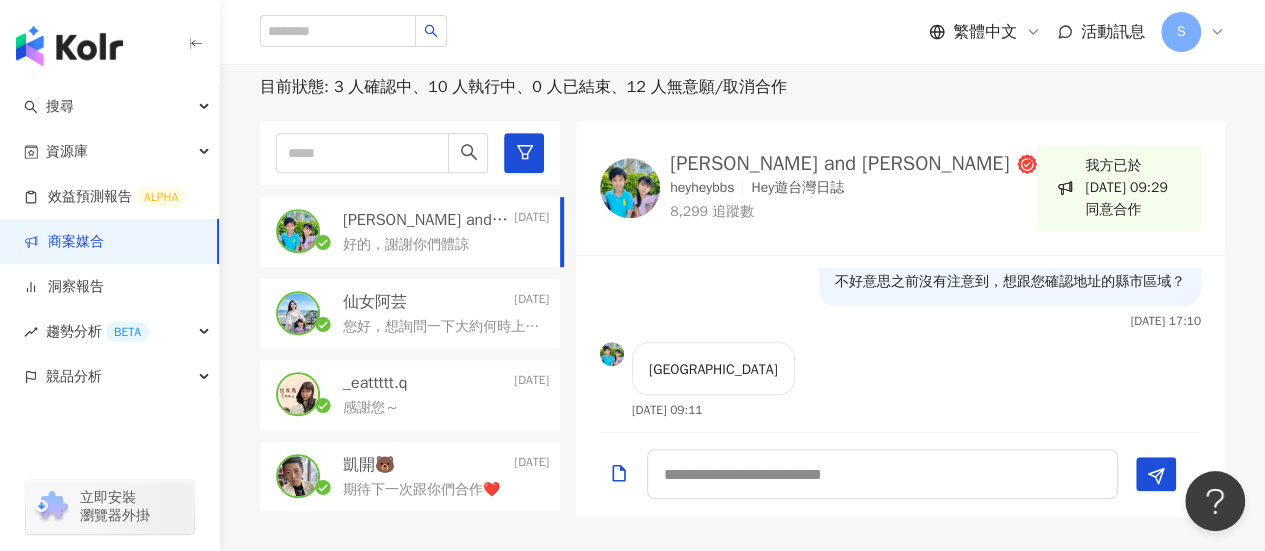 scroll, scrollTop: 2000, scrollLeft: 0, axis: vertical 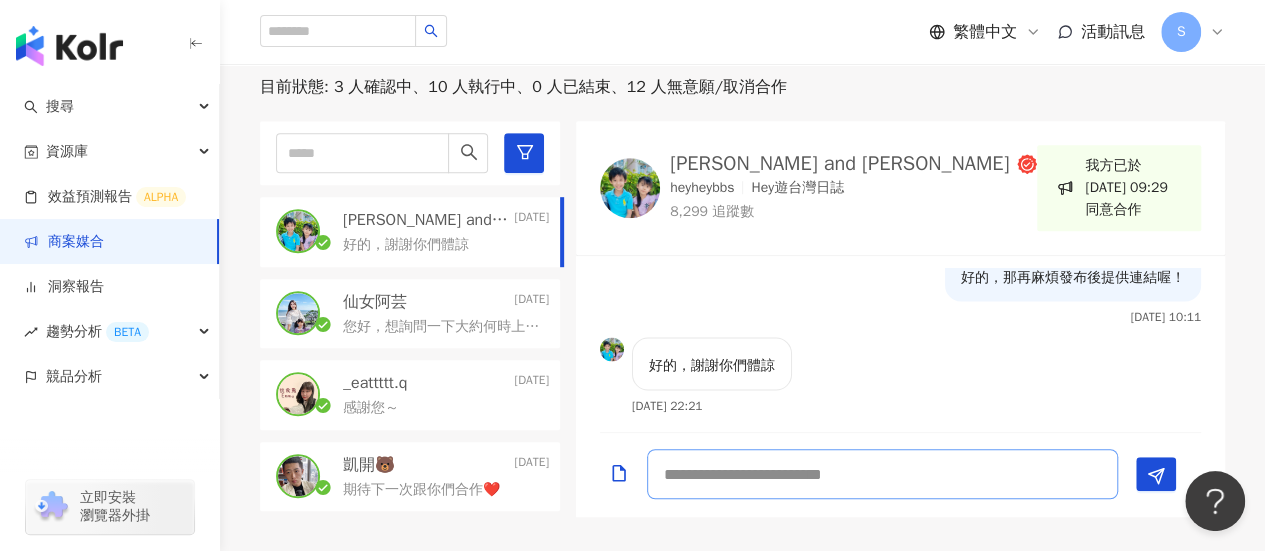 click at bounding box center (882, 474) 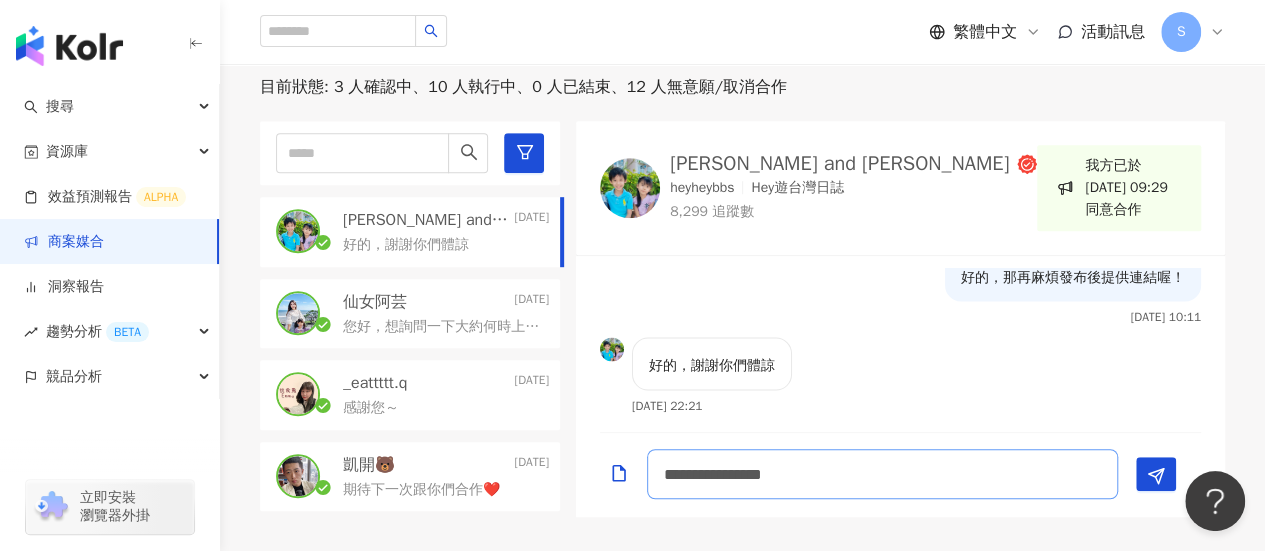 type 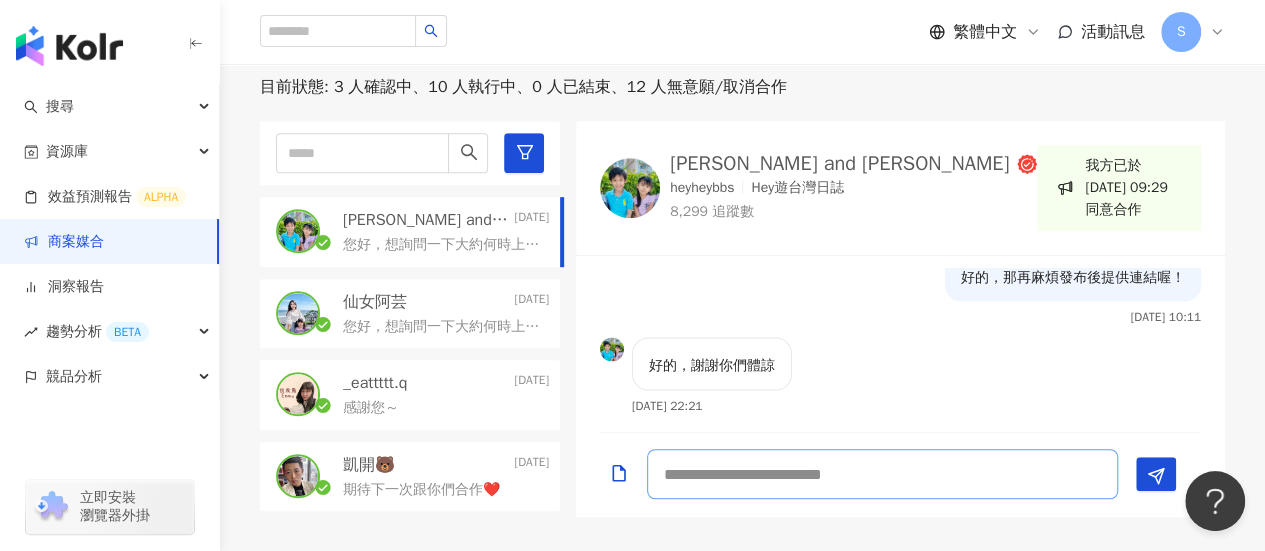 scroll, scrollTop: 2088, scrollLeft: 0, axis: vertical 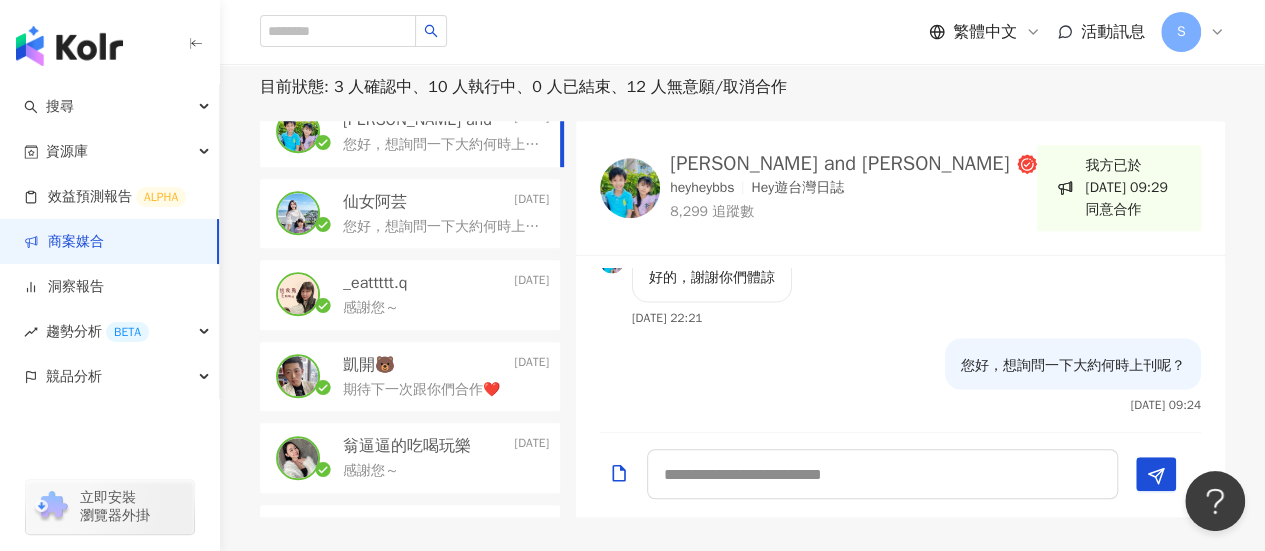 click on "感謝您～" at bounding box center [446, 306] 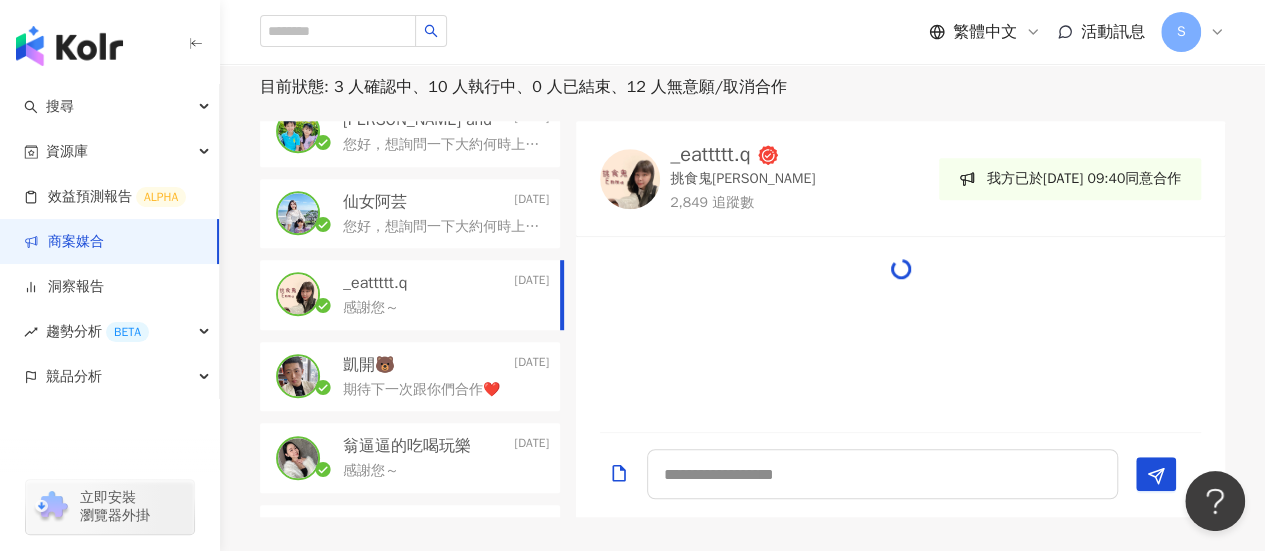 scroll, scrollTop: 1298, scrollLeft: 0, axis: vertical 